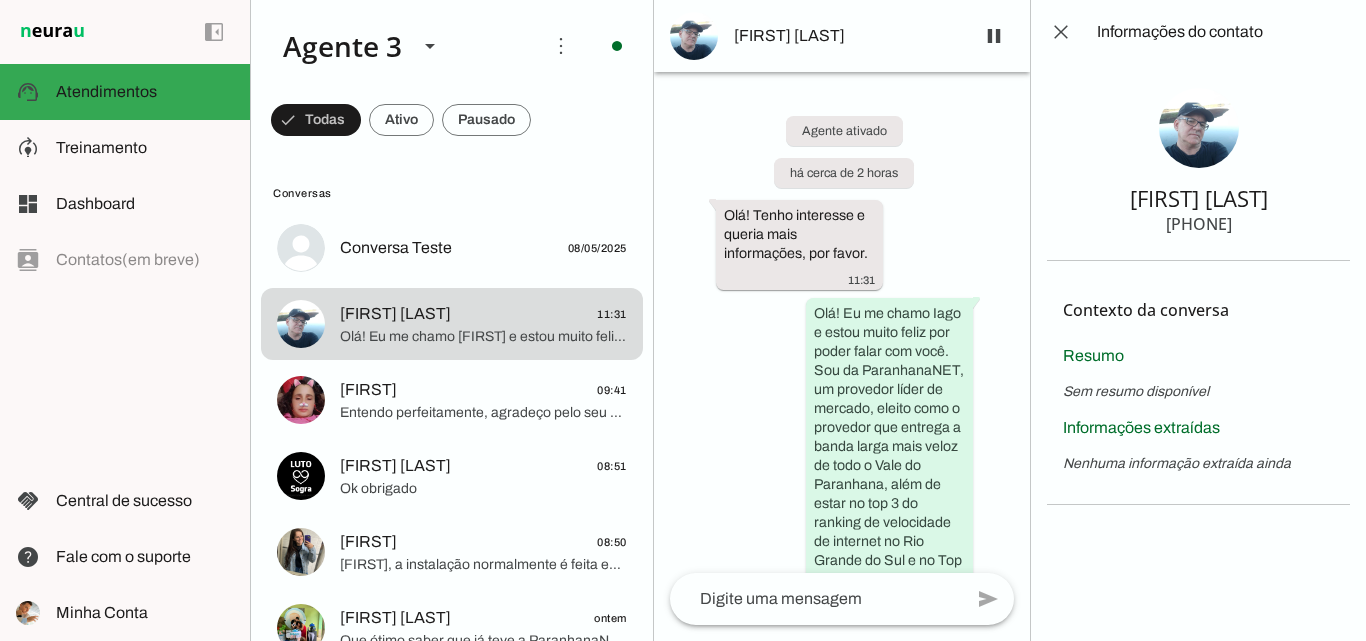 scroll, scrollTop: 0, scrollLeft: 0, axis: both 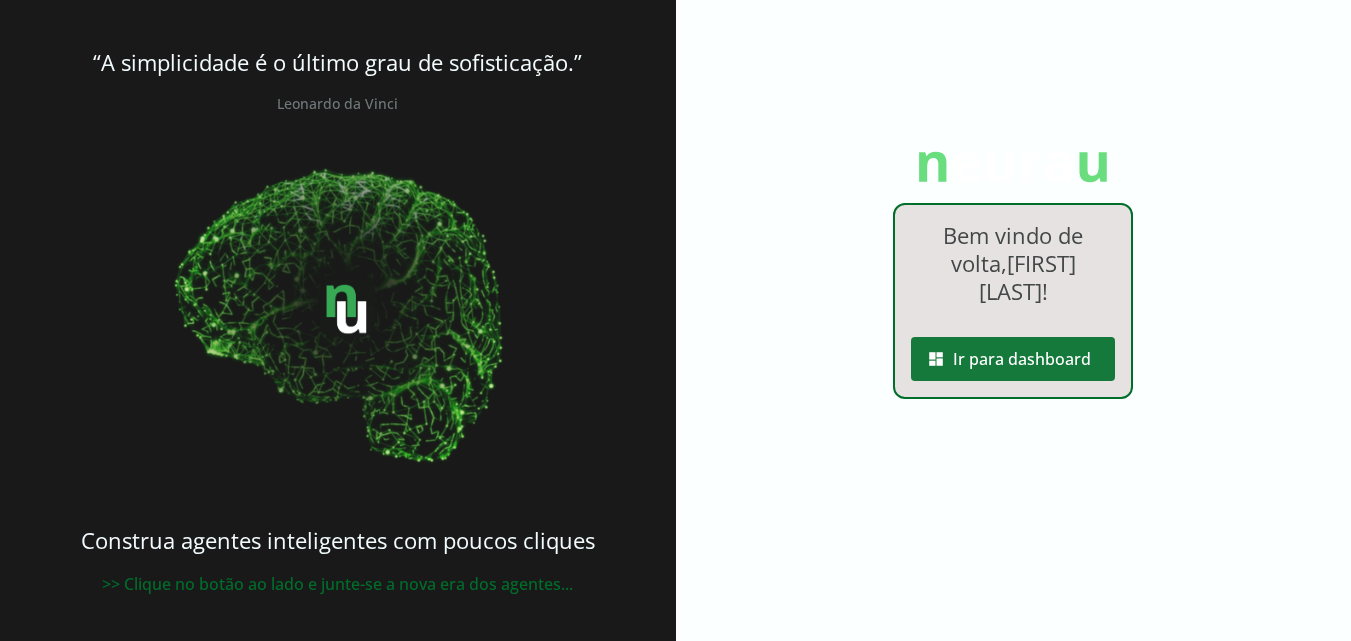 click at bounding box center (1013, 359) 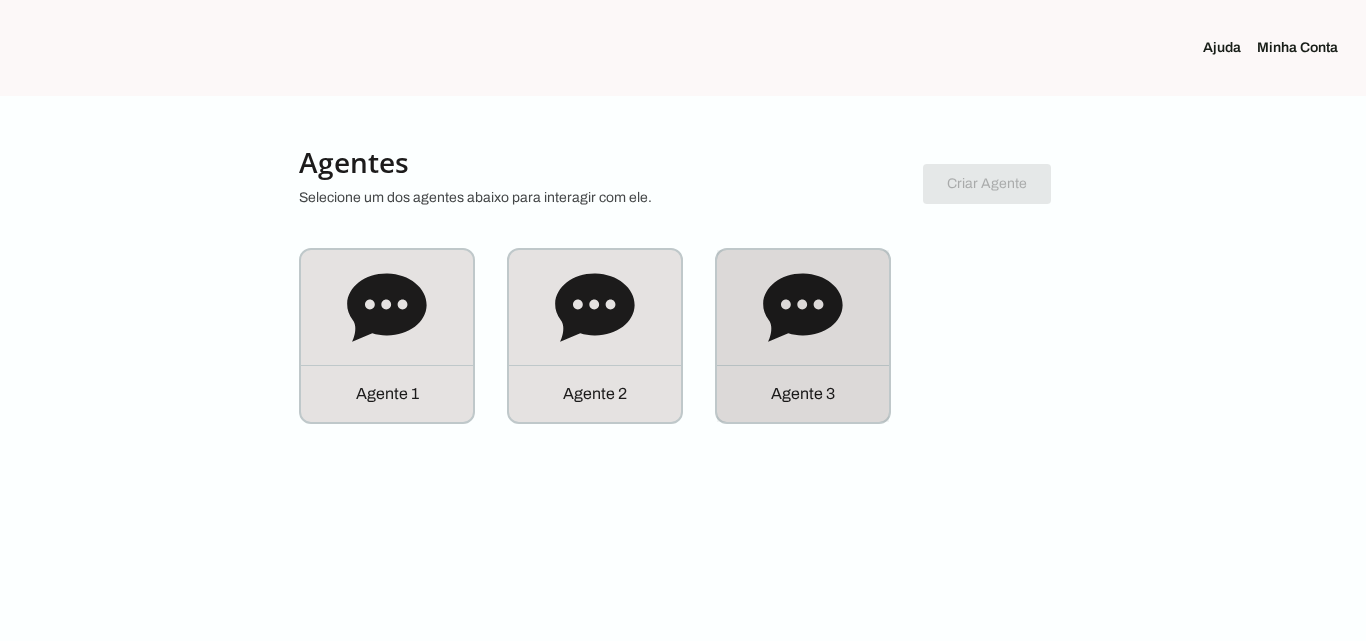 click on "Agente 3" 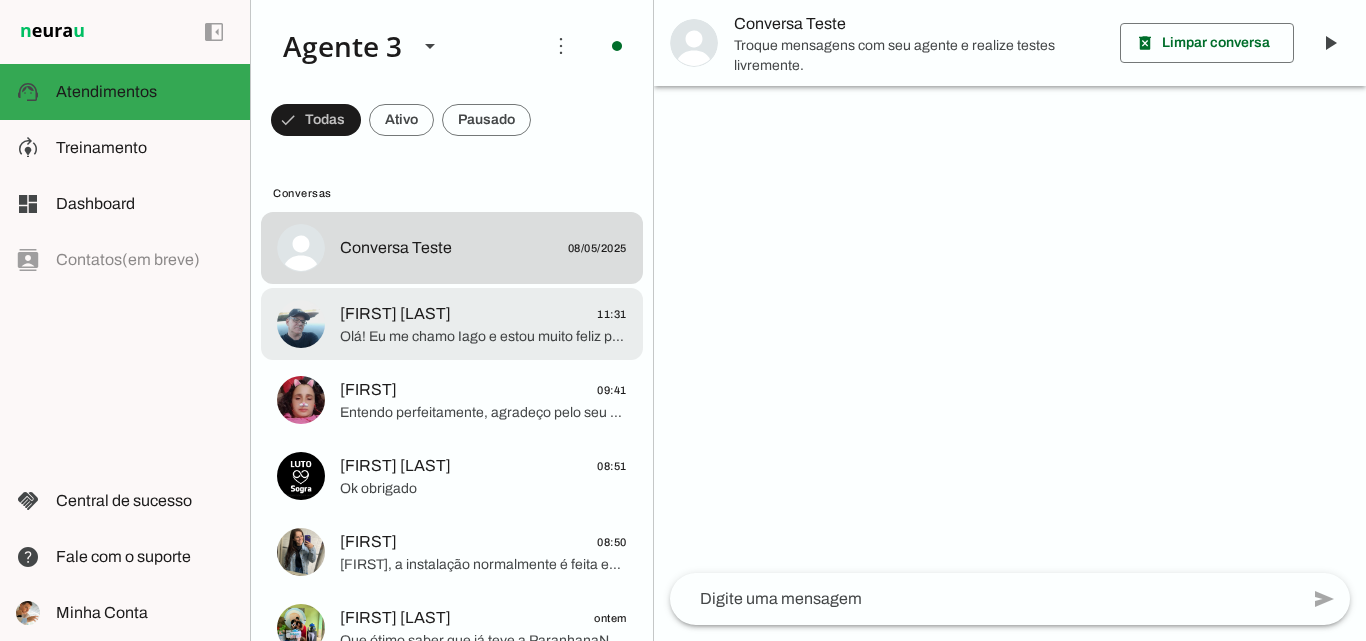 click on "Olá! Eu me chamo [FIRST] [LAST] e estou muito feliz por poder falar com você. Sou da ParanhanaNET, um provedor líder de mercado, eleito como o provedor que entrega a banda larga mais veloz de todo o Vale do Paranhana, além de estar no top 3 do ranking de velocidade de internet no Rio Grande do Sul e no Top 10 do Brasil, segundo o site minhaconexao.com.br. Também somos reconhecidos pela qualidade no atendimento e suporte técnico no Vale do Paranhana.
Gostaria de saber seu nome para que possamos continuar? E também, qual o endereço completo onde deseja instalar a internet? Quero confirmar se temos cobertura e rede fibra óptica disponível para atendê-lo." 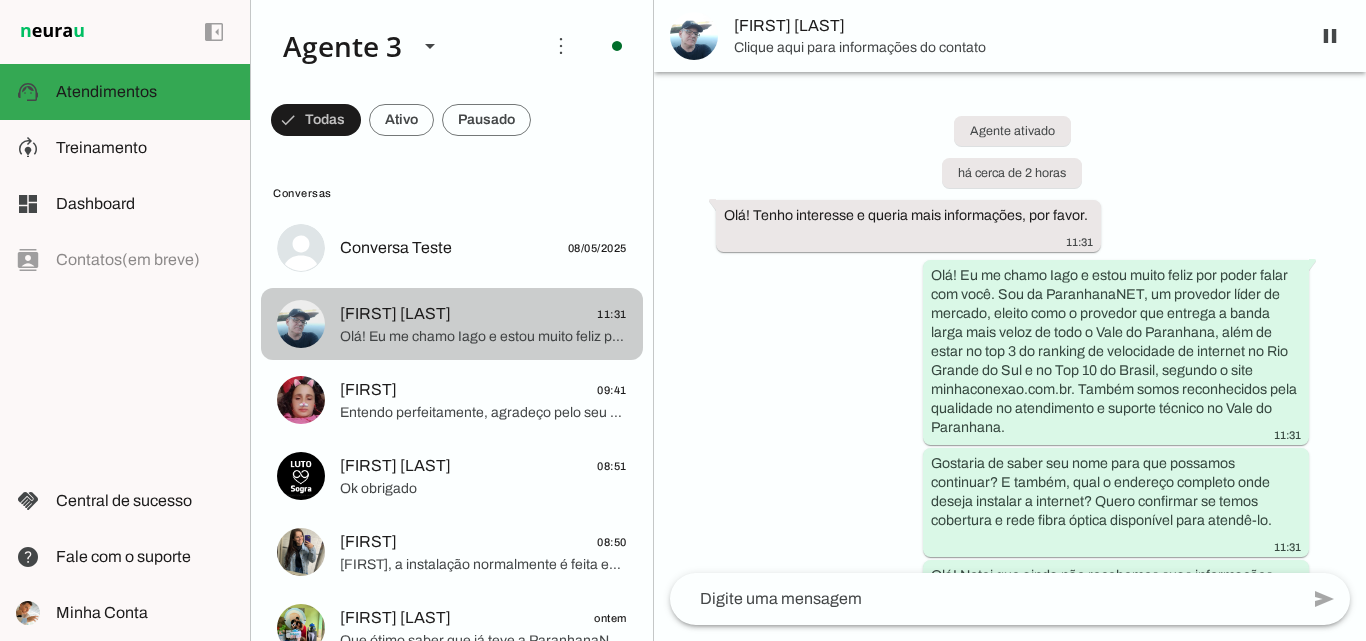 scroll, scrollTop: 354, scrollLeft: 0, axis: vertical 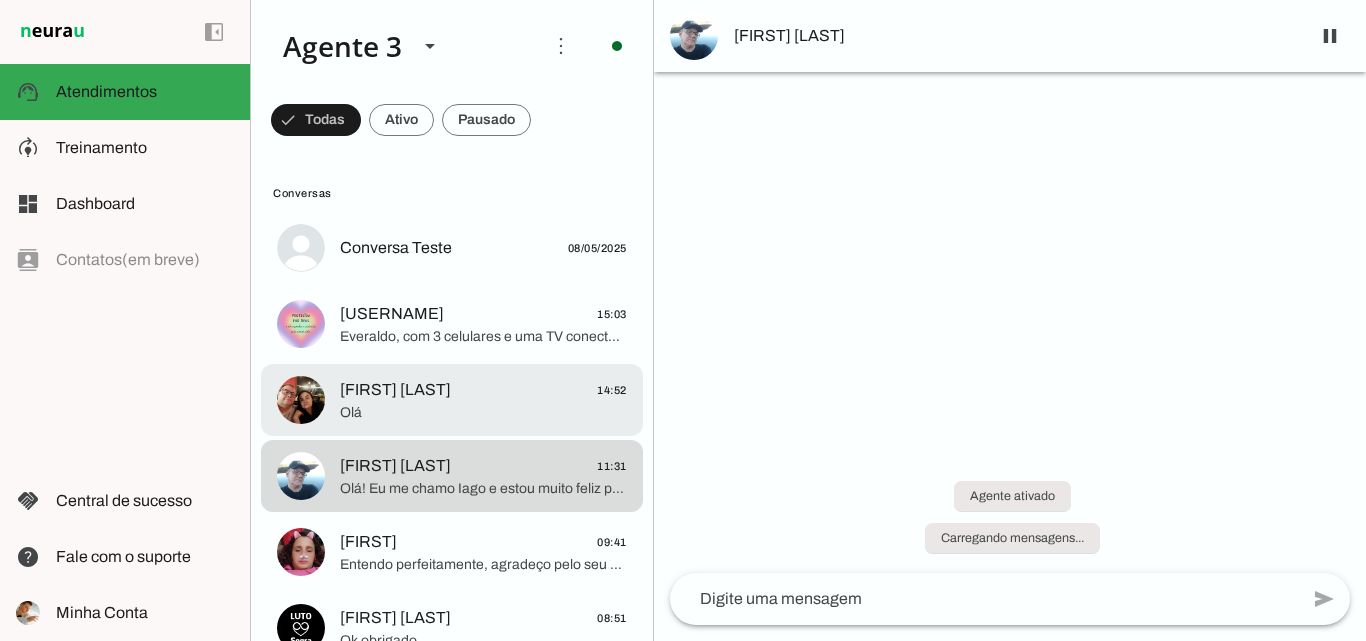 click on "Vladimir Américo da Silva" 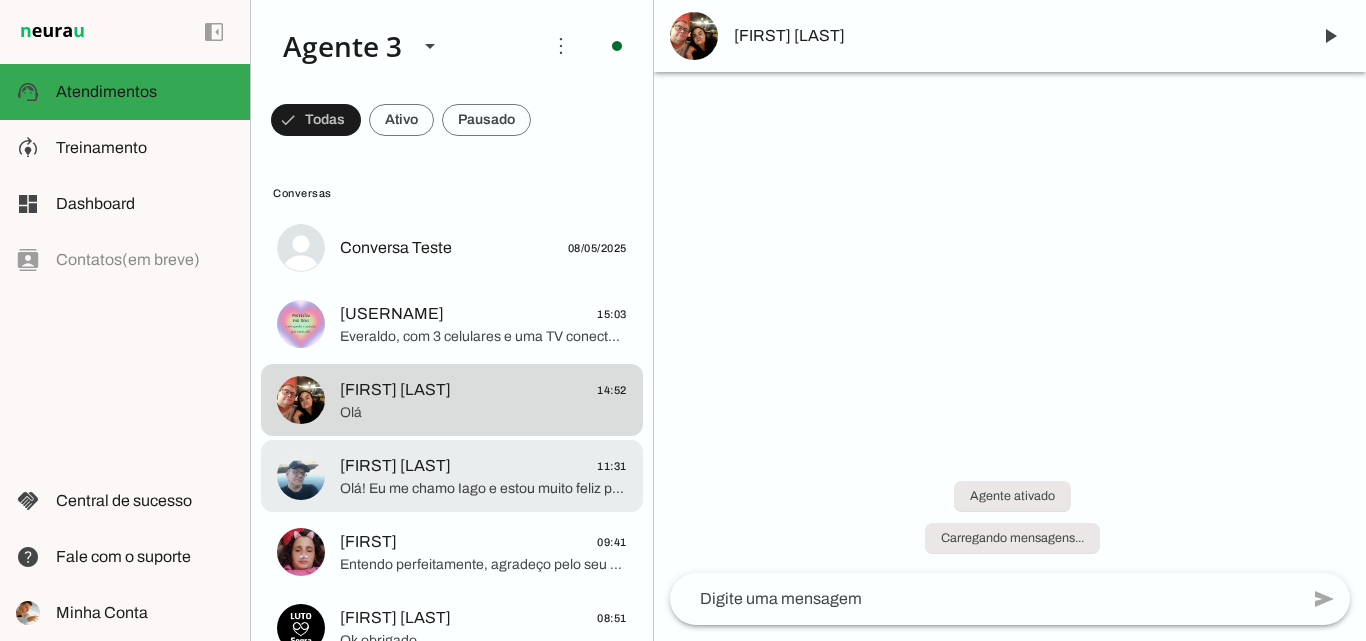 click on "Olá! Eu me chamo Iago e estou muito feliz por poder falar com você. Sou da ParanhanaNET, um provedor líder de mercado, eleito como o provedor que entrega a banda larga mais veloz de todo o Vale do Paranhana, além de estar no top 3 do ranking de velocidade de internet no Rio Grande do Sul e no Top 10 do Brasil, segundo o site minhaconexao.com.br. Também somos reconhecidos pela qualidade no atendimento e suporte técnico no Vale do Paranhana.
Gostaria de saber seu nome para que possamos continuar? E também, qual o endereço completo onde deseja instalar a internet? Quero confirmar se temos cobertura e rede fibra óptica disponível para atendê-lo." 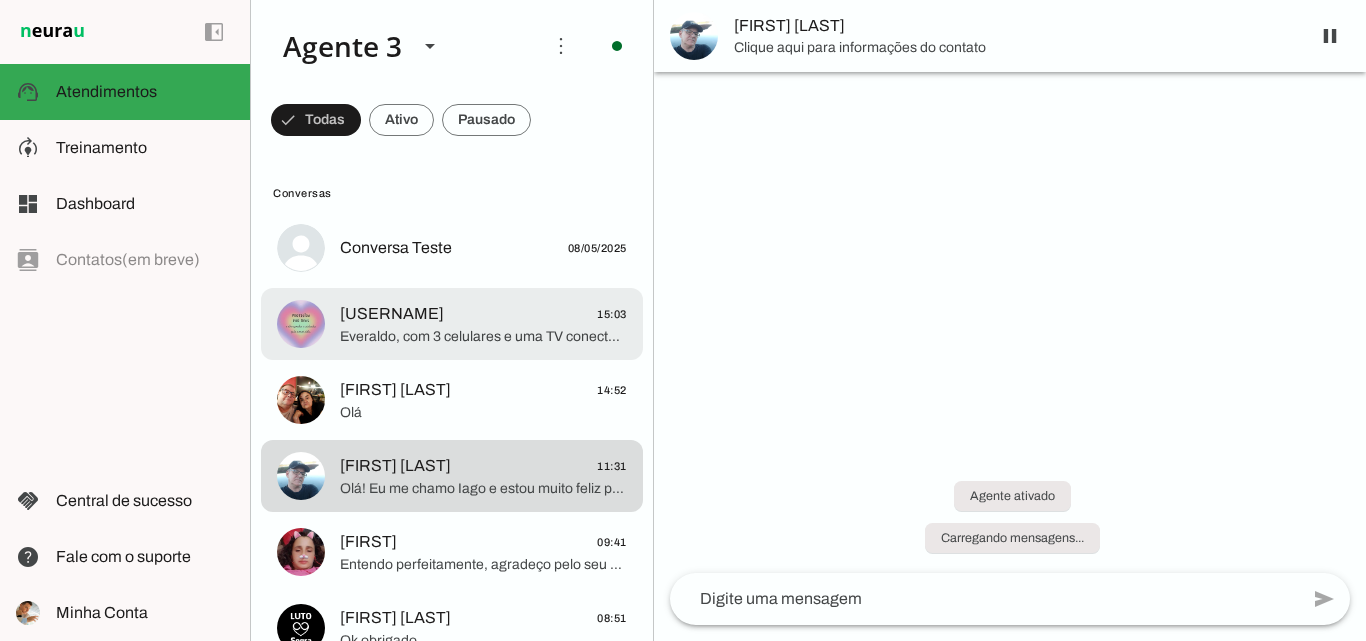 click on "Everaldo, com 3 celulares e uma TV conectados, sua demanda é moderada, e uma cobertura eficiente é essencial para garantir que todos os dispositivos funcionem bem simultaneamente.
Quanto à sua dúvida, atualmente no seu endereço em Igrejinha temos 4 portas disponíveis na caixa de atendimento para novas instalações, mas o número delas é limitado e pode acabar rapidamente devido à alta procura.
Posso já te apresentar as melhores opções de planos que atendem o seu perfil, para garantir a sua vaga e agendar a instalação o quanto antes. Gostaria que eu faça isso agora?" 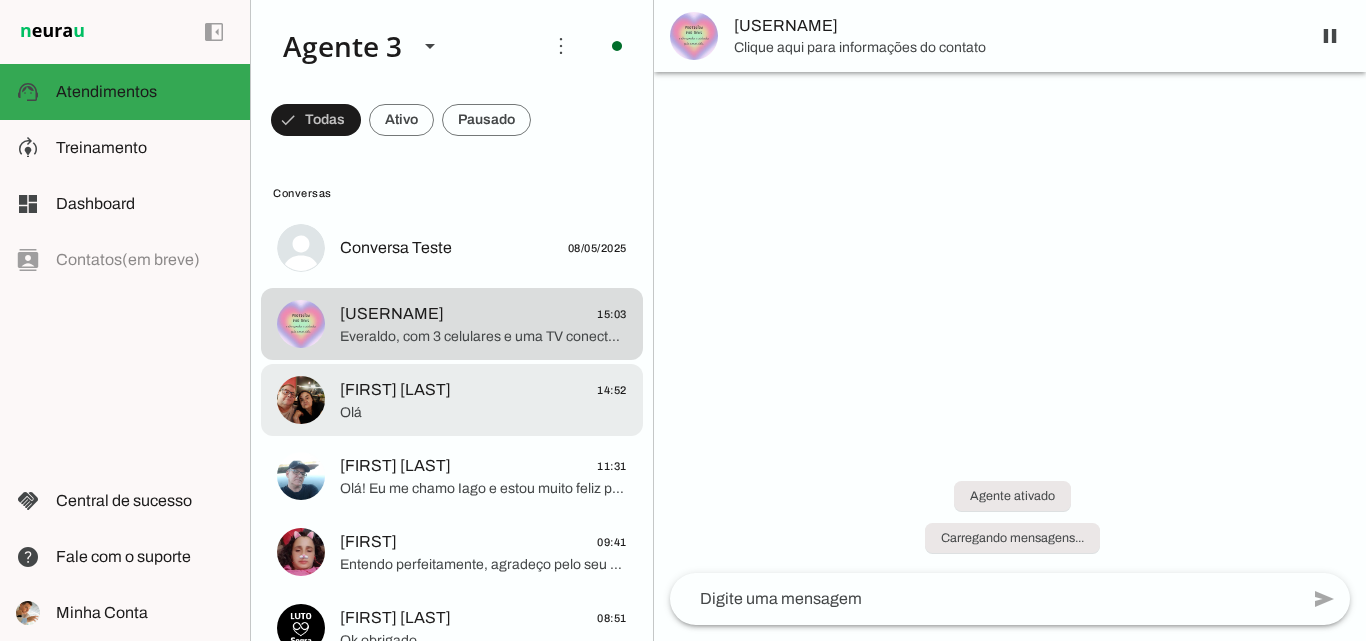 click on "Vladimir Américo da Silva" 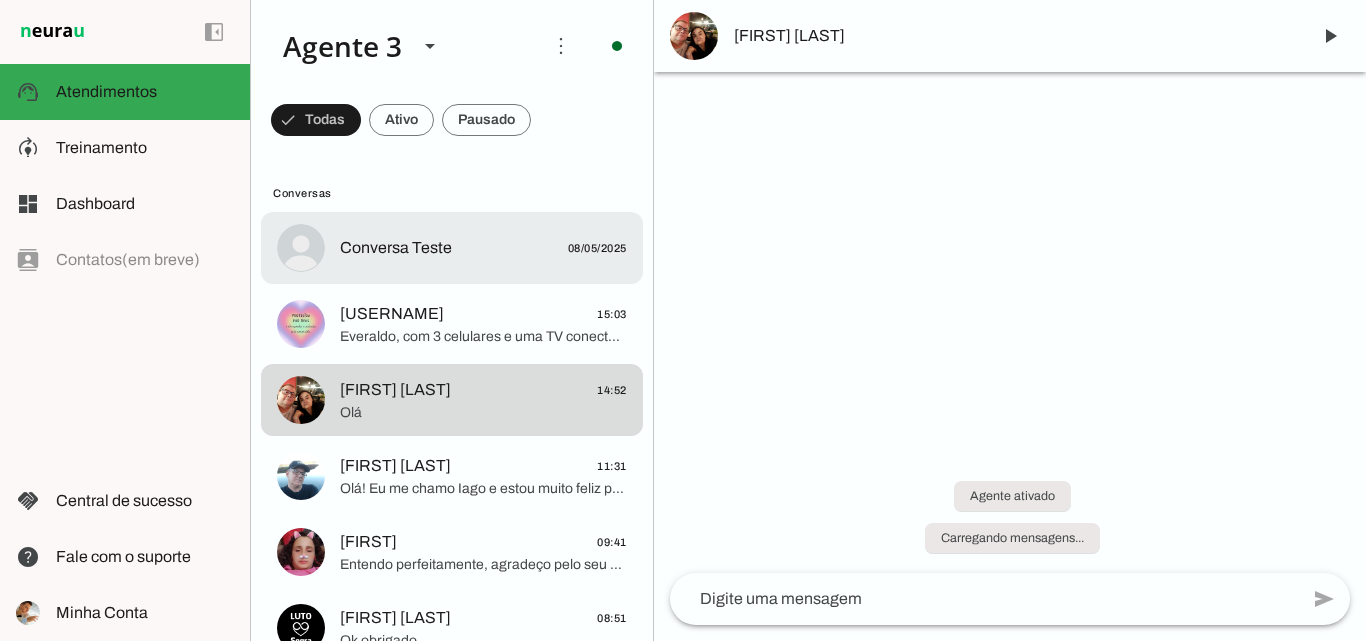 click on "Conversa Teste
08/05/2025" at bounding box center [452, 248] 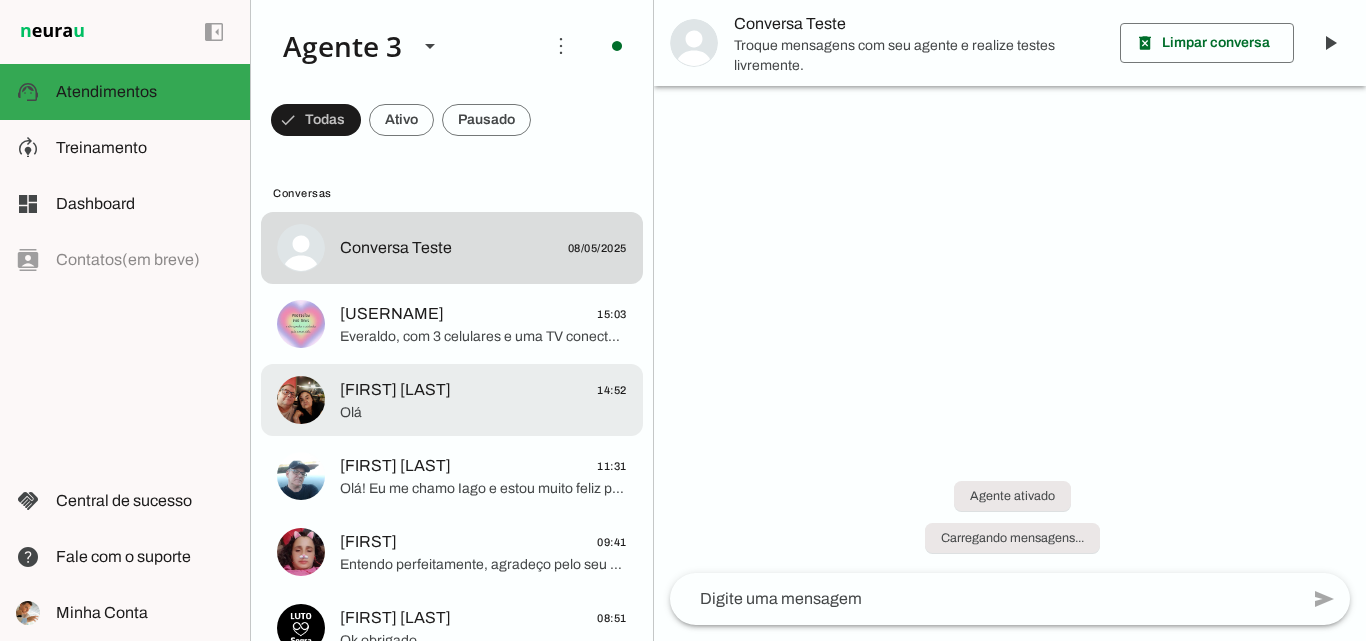 click on "Vladimir Américo da Silva" 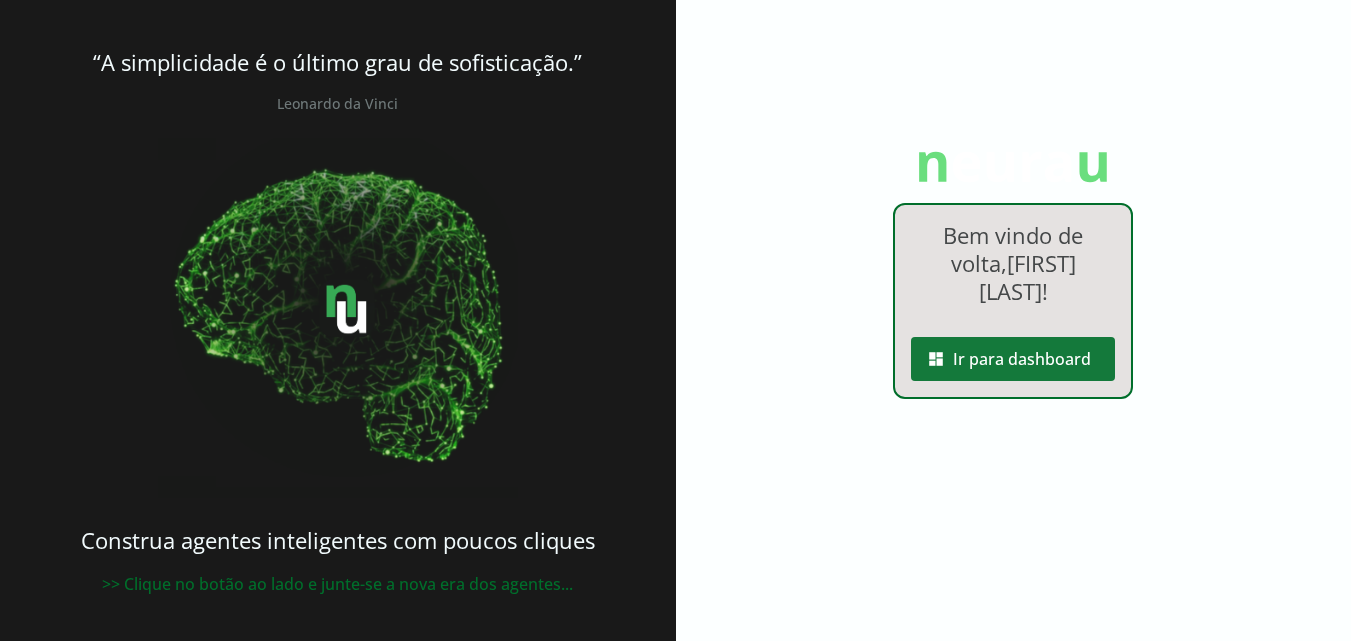 click at bounding box center (1013, 359) 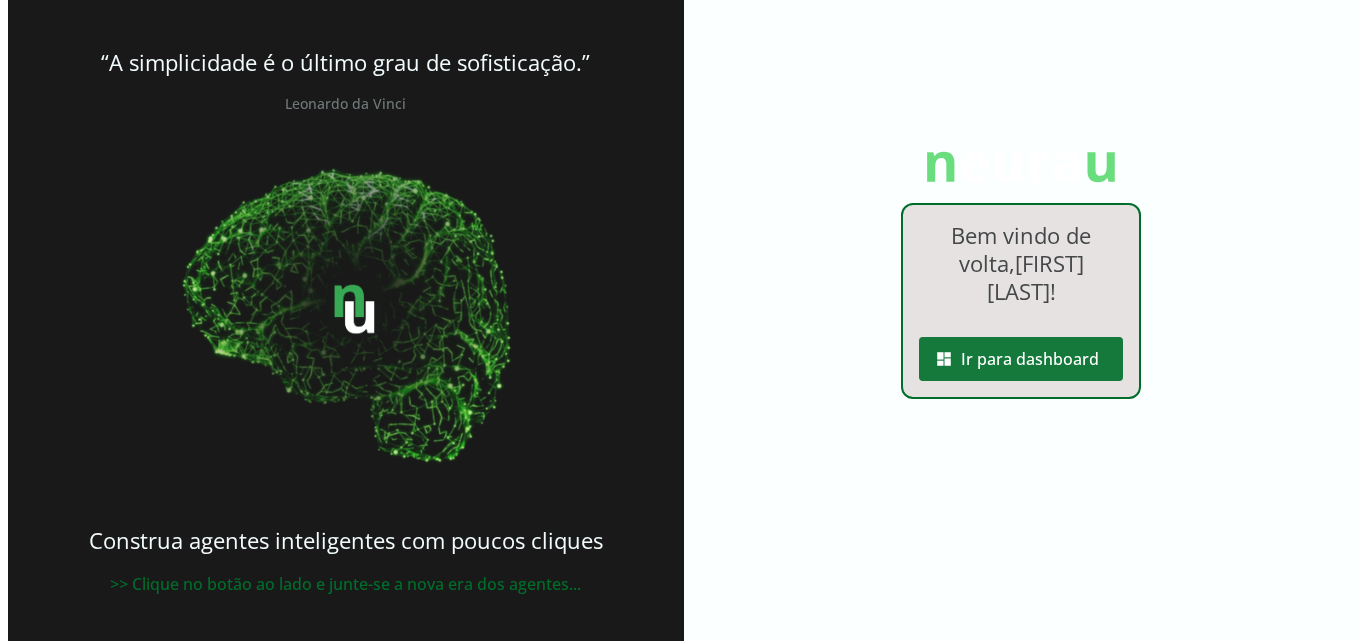 scroll, scrollTop: 0, scrollLeft: 0, axis: both 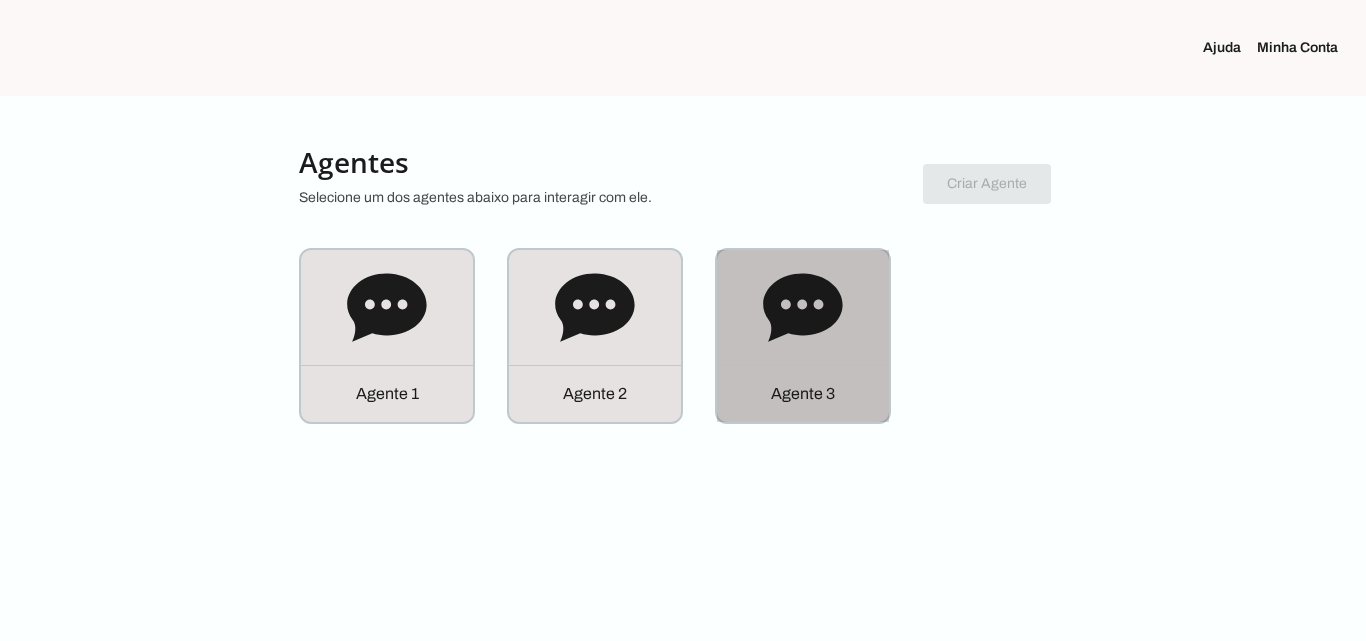 click 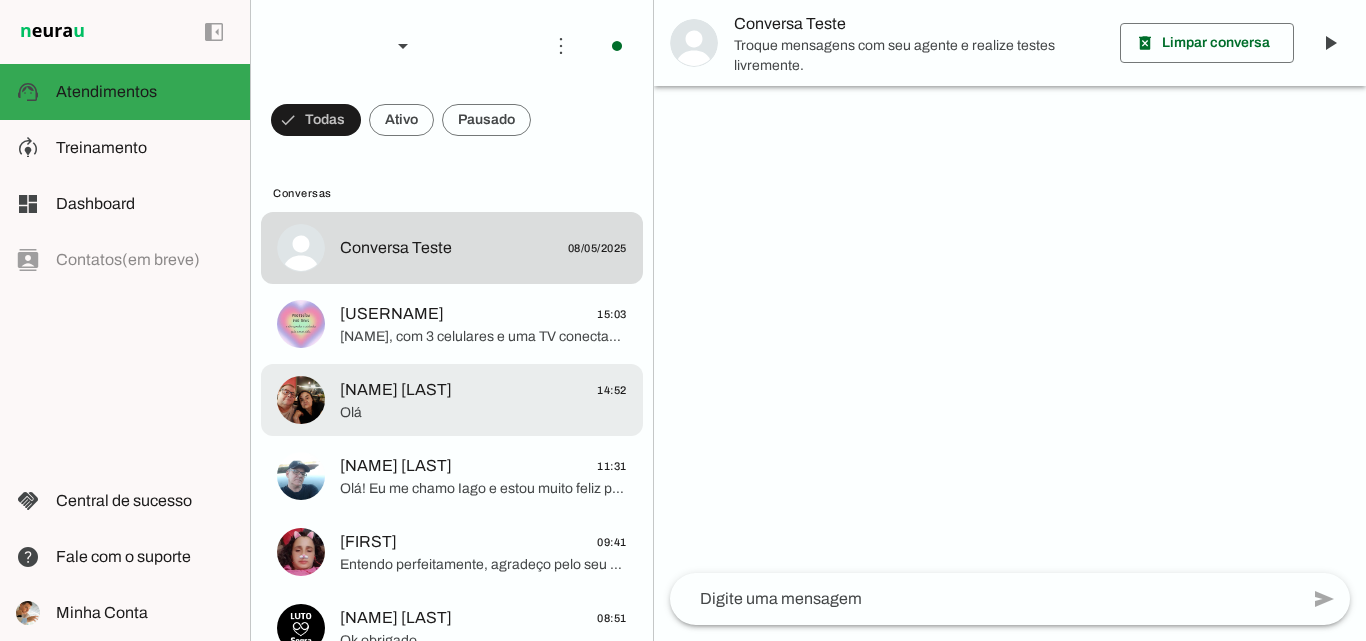 click on "Vladimir Américo da Silva
14:52" 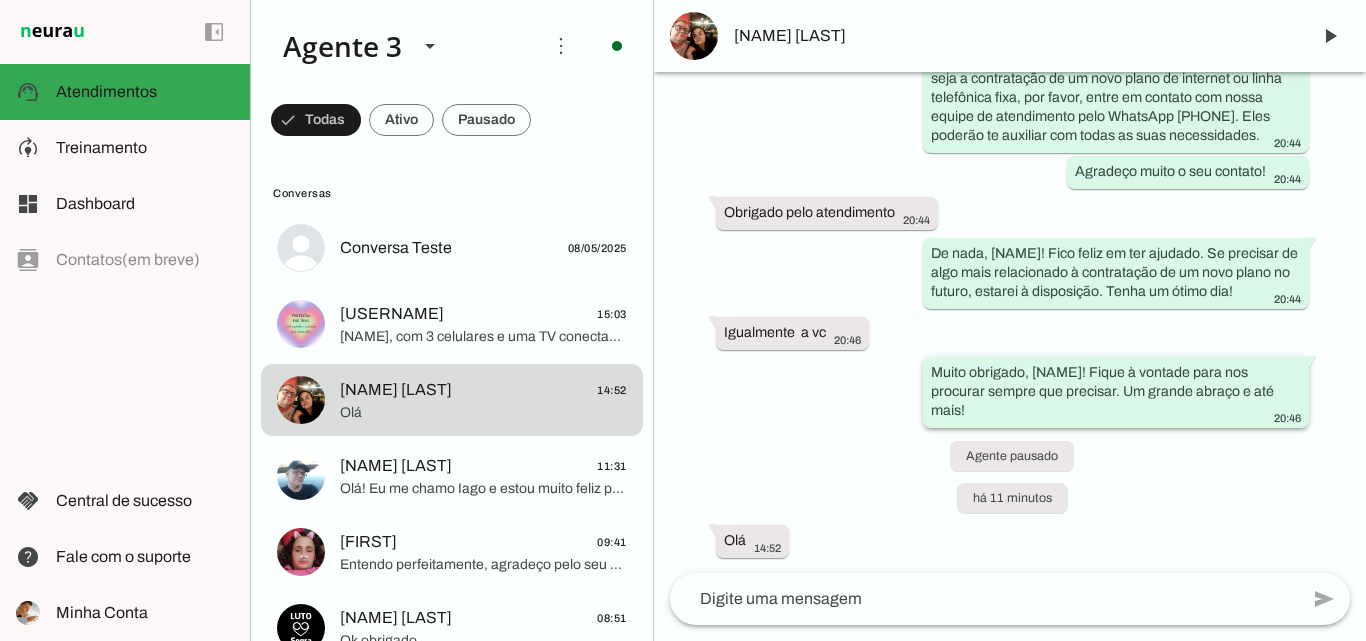 scroll, scrollTop: 1813, scrollLeft: 0, axis: vertical 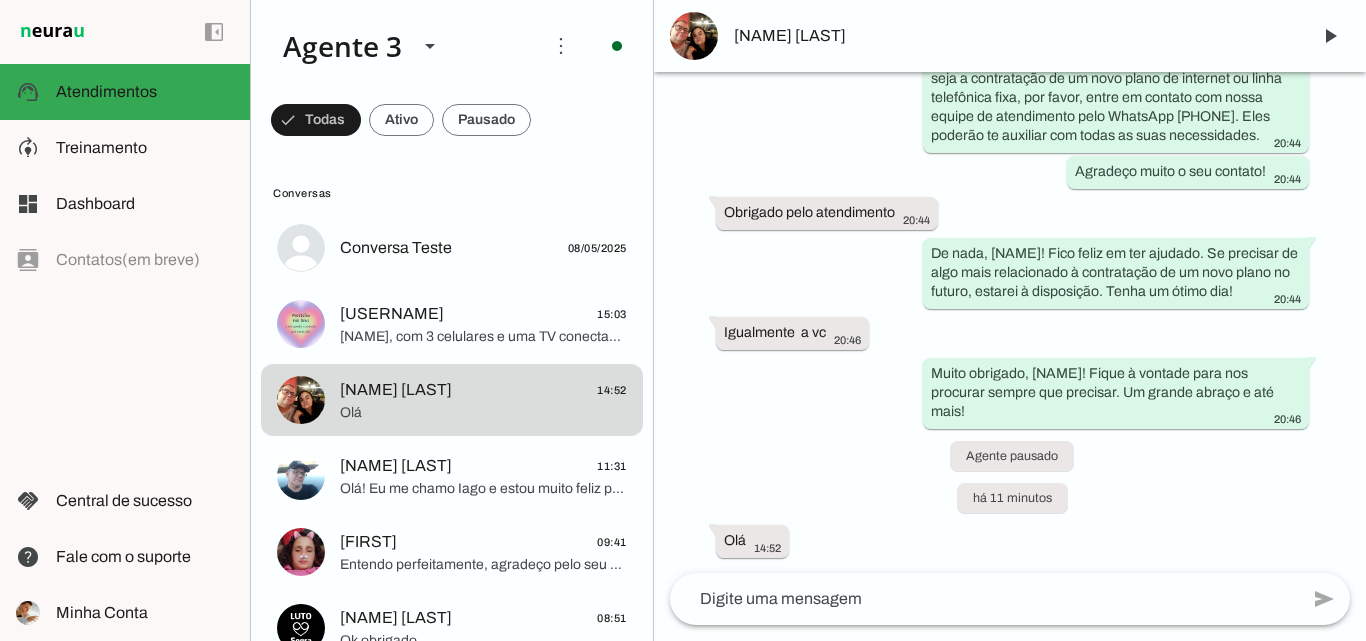 click 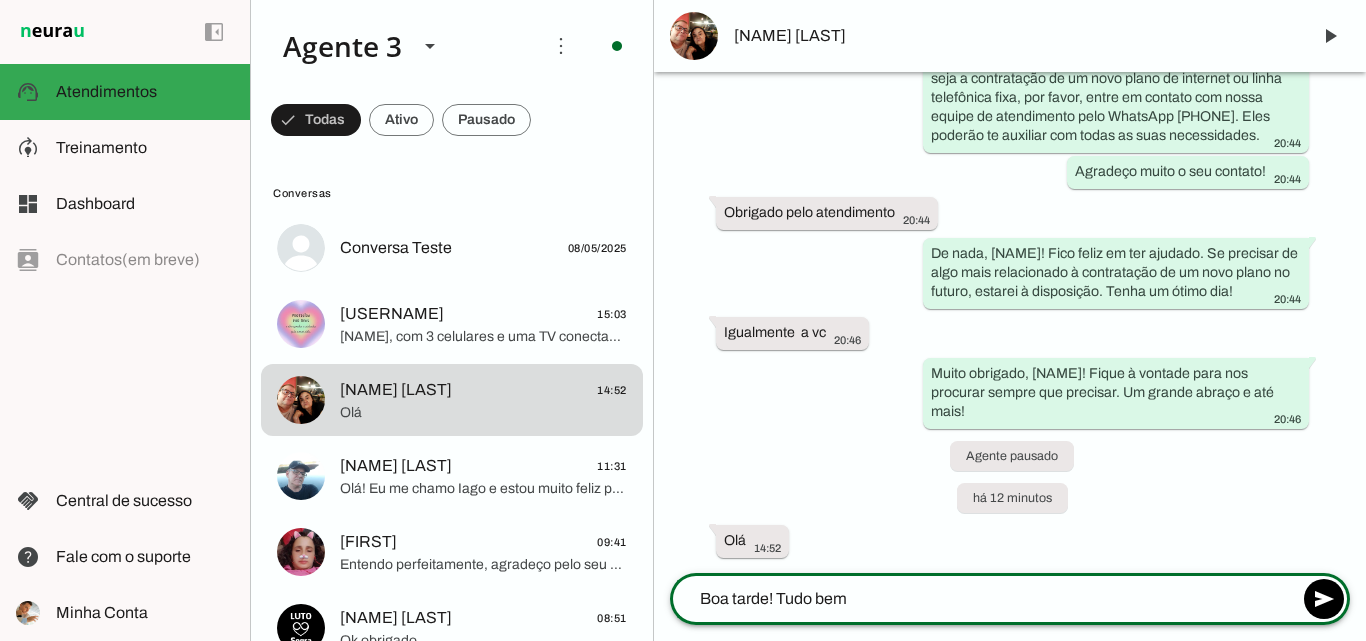 type on "Boa tarde! Tudo bem?" 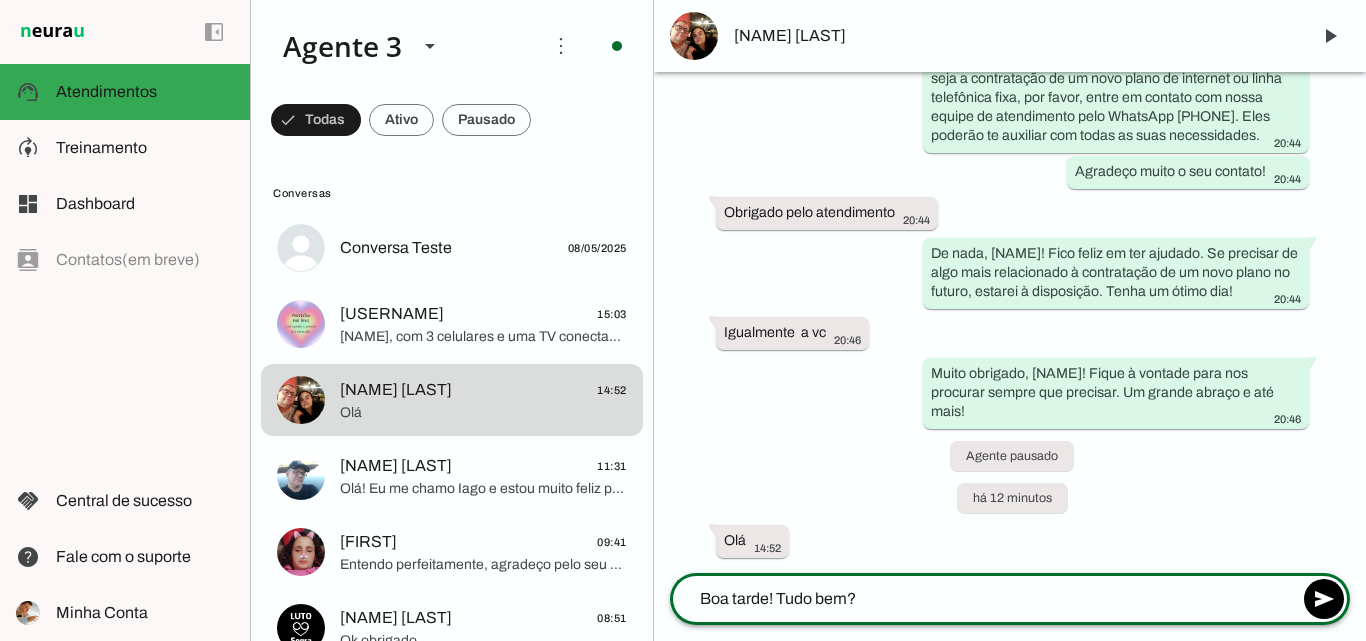 type 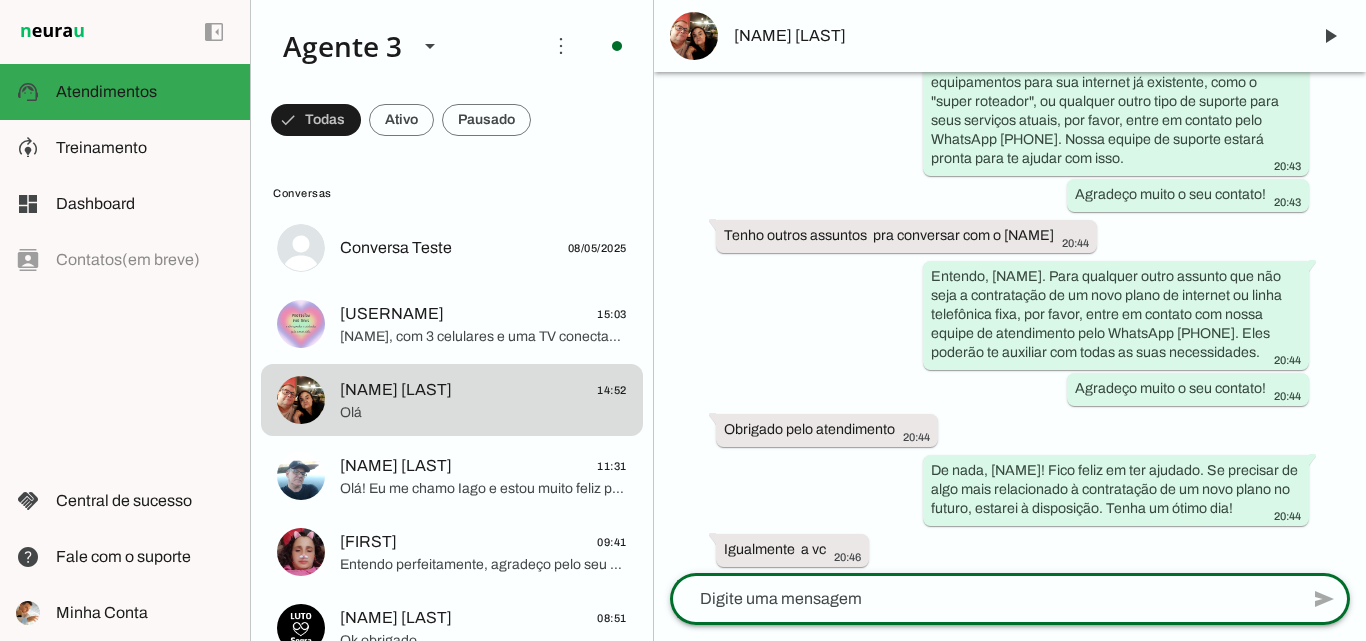 scroll, scrollTop: 1549, scrollLeft: 0, axis: vertical 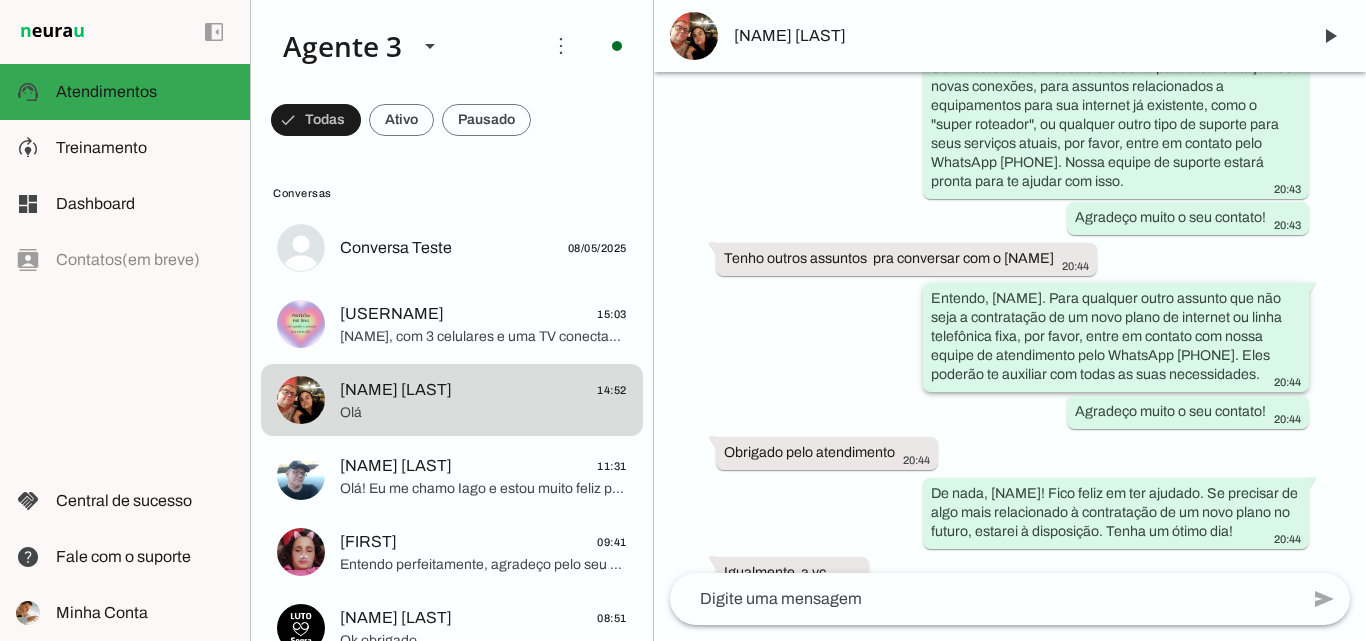 drag, startPoint x: 1044, startPoint y: 300, endPoint x: 1214, endPoint y: 340, distance: 174.64249 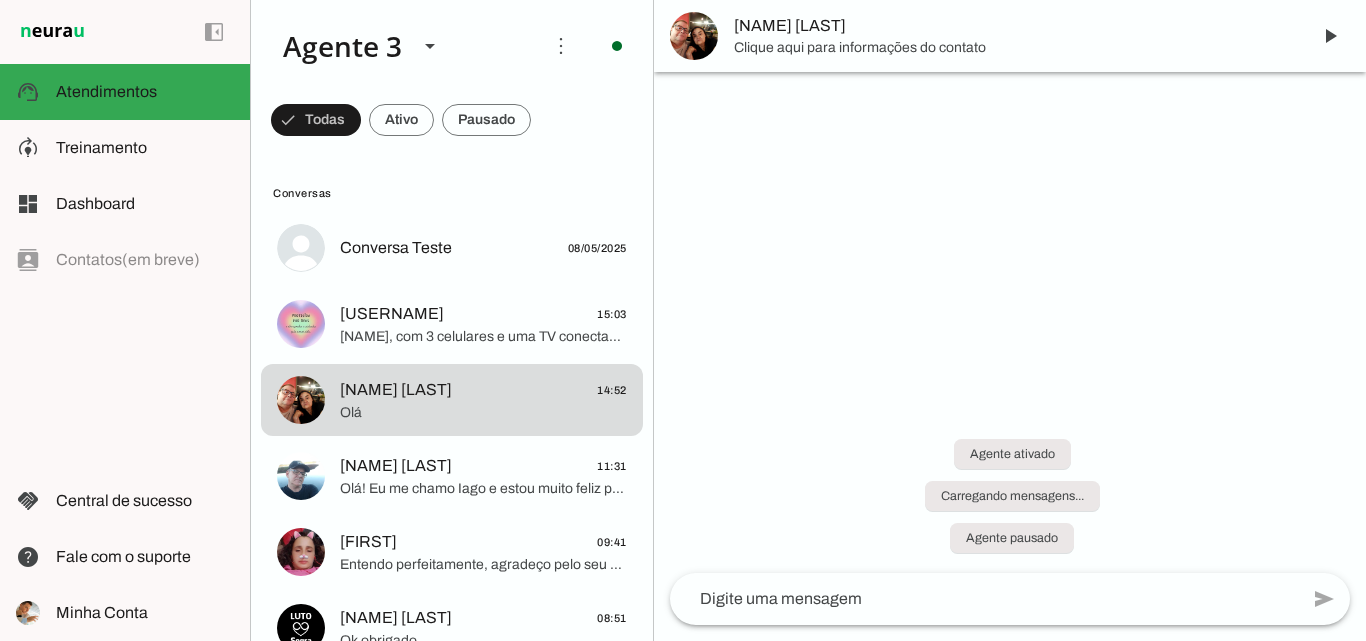 scroll, scrollTop: 0, scrollLeft: 0, axis: both 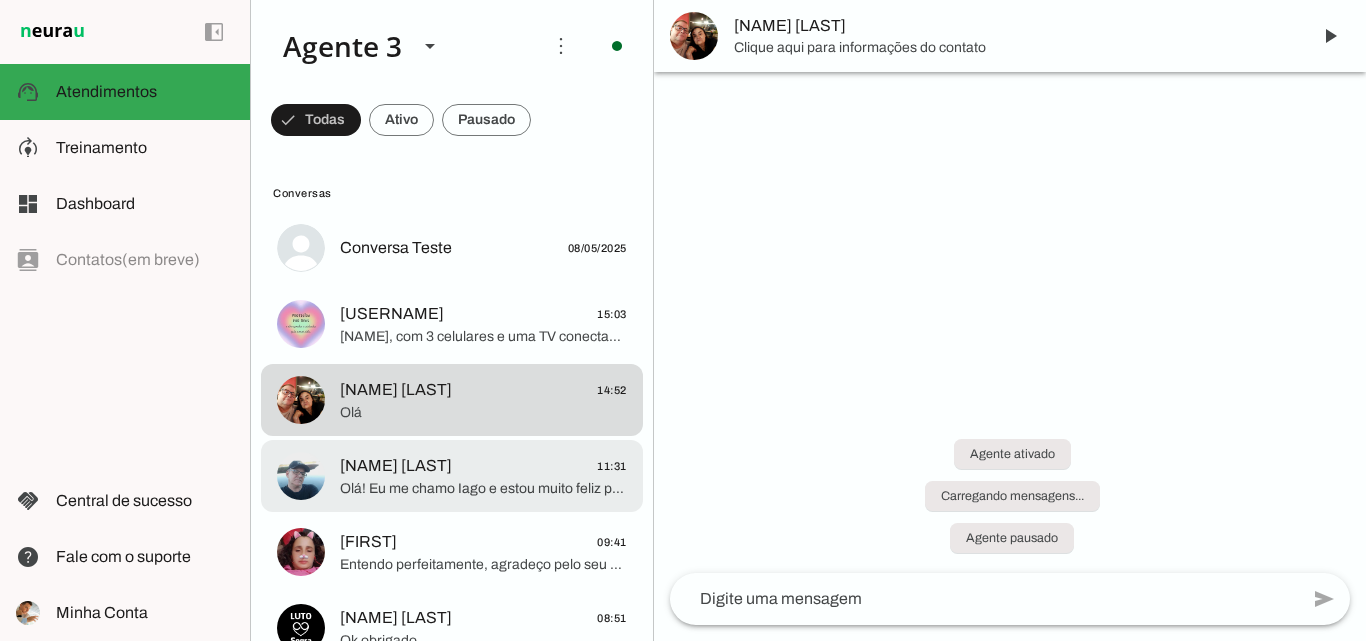 click on "Antonio Baccin
11:31" 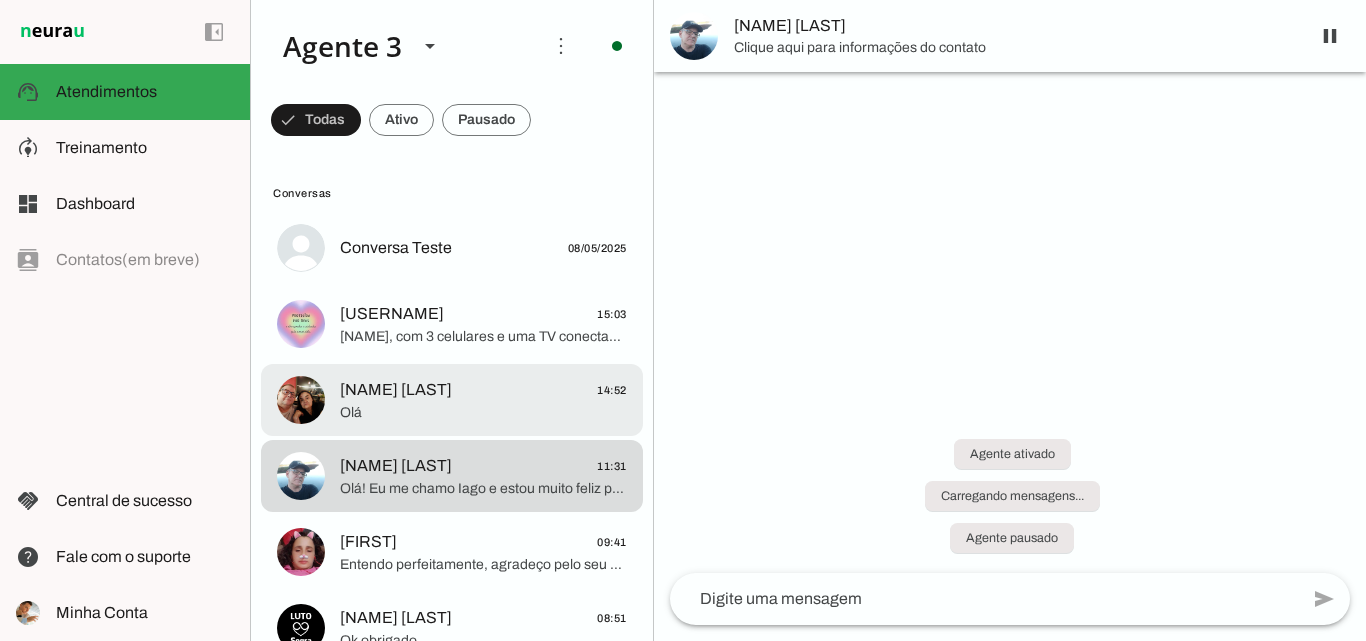 click on "Olá" 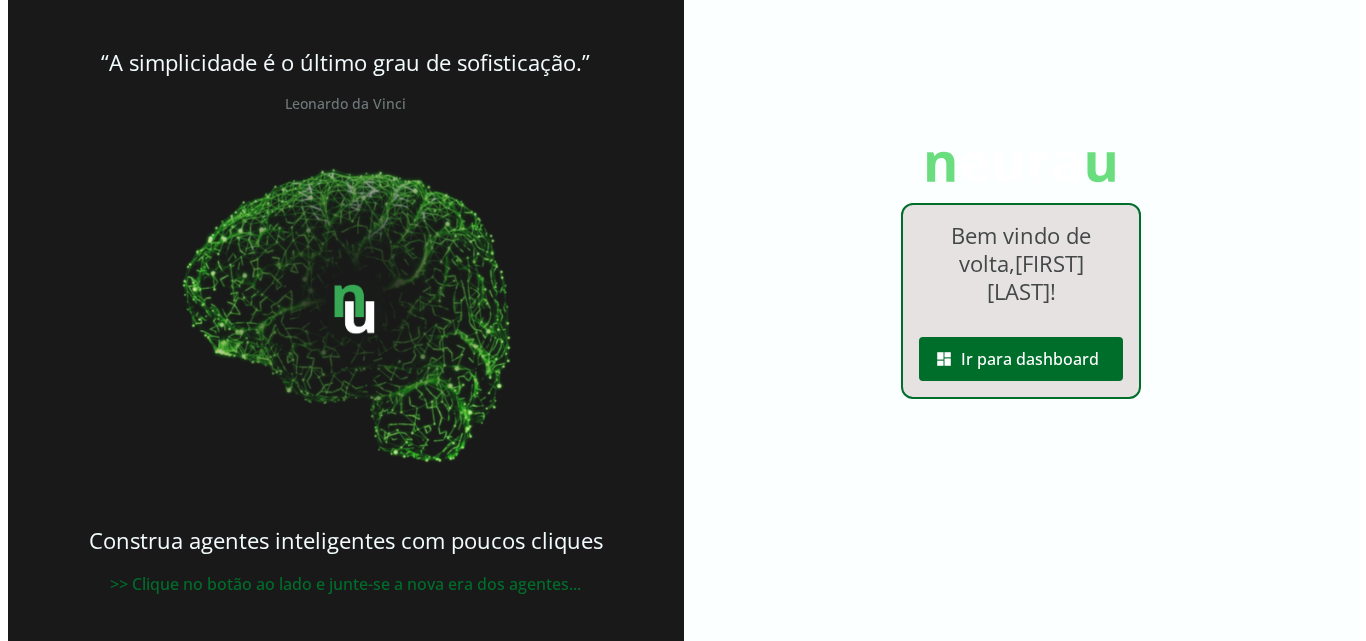 scroll, scrollTop: 0, scrollLeft: 0, axis: both 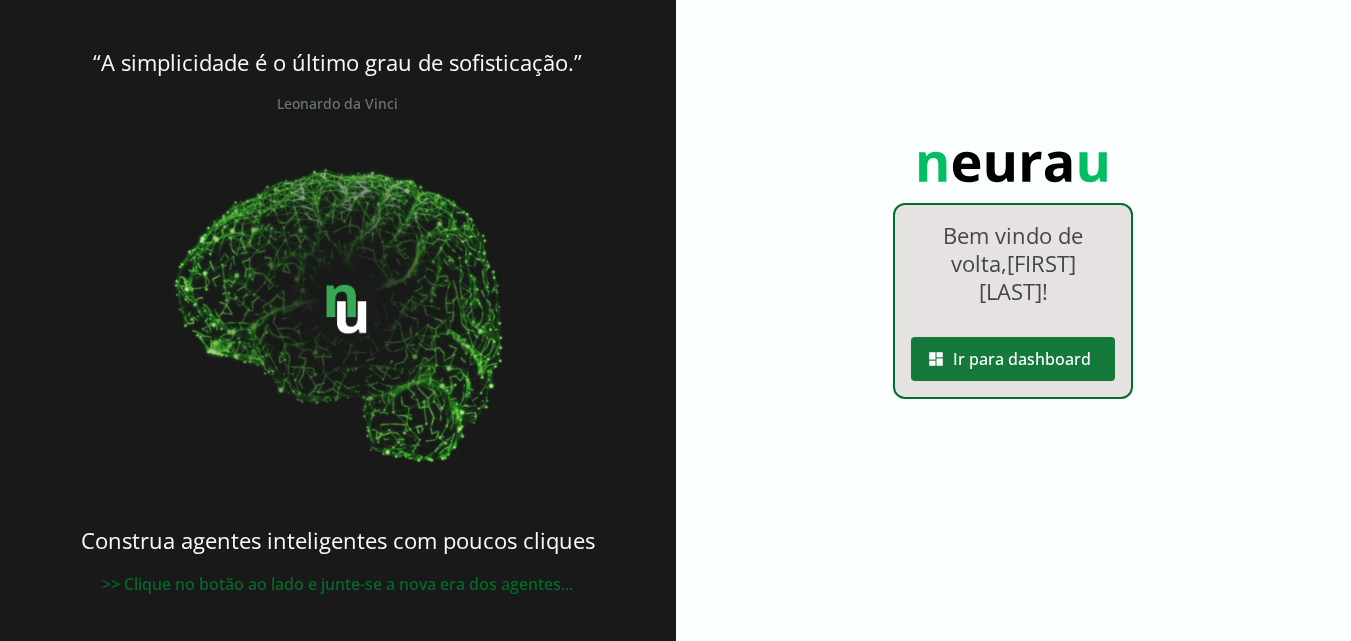 click at bounding box center [1013, 359] 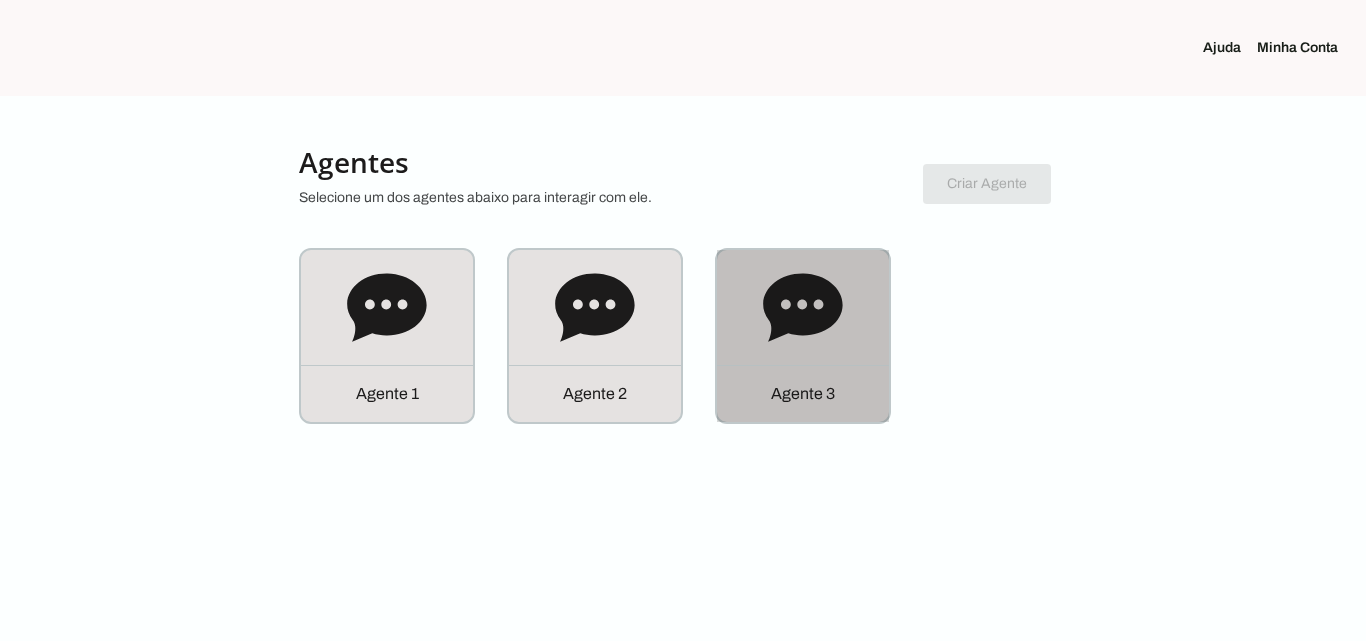 click on "Agente 3" 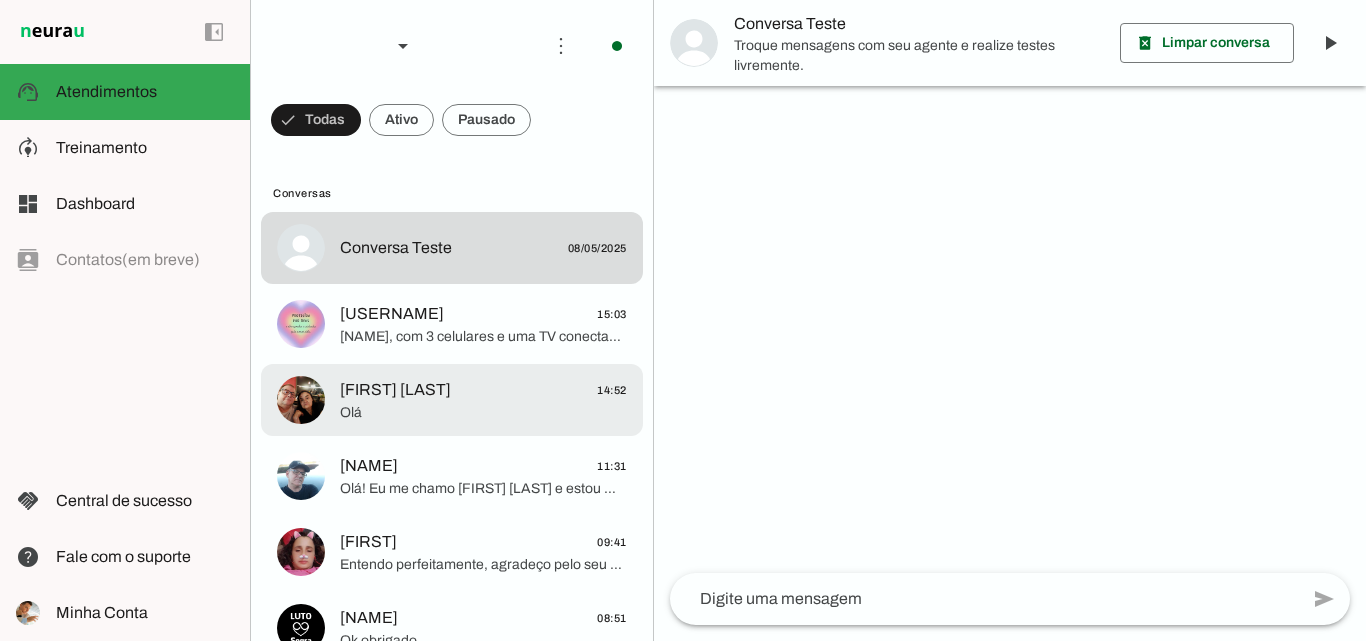 click on "Olá" 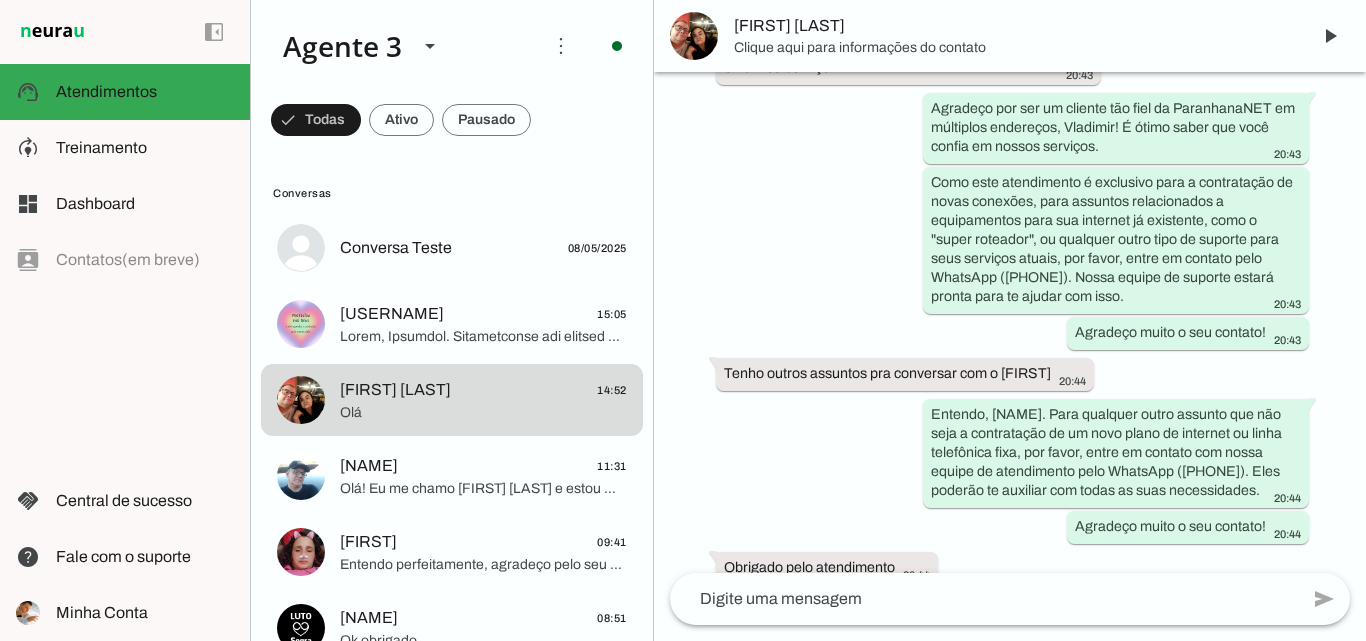 scroll, scrollTop: 1354, scrollLeft: 0, axis: vertical 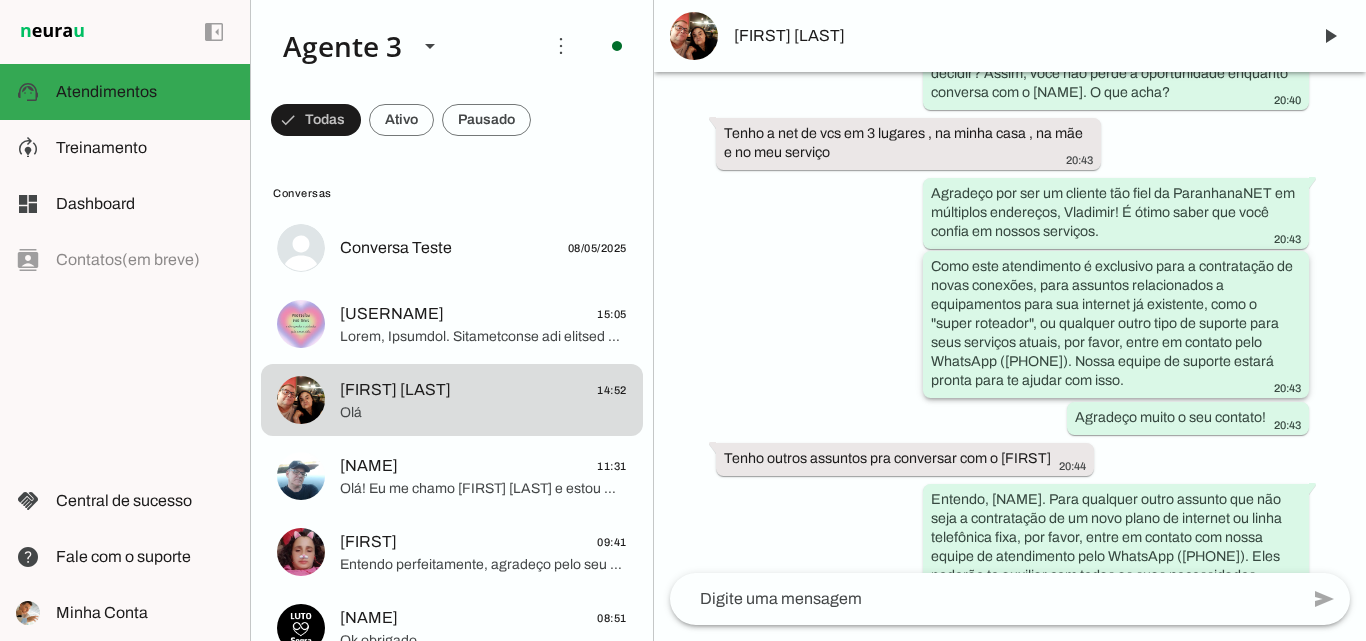 drag, startPoint x: 920, startPoint y: 264, endPoint x: 972, endPoint y: 274, distance: 52.95281 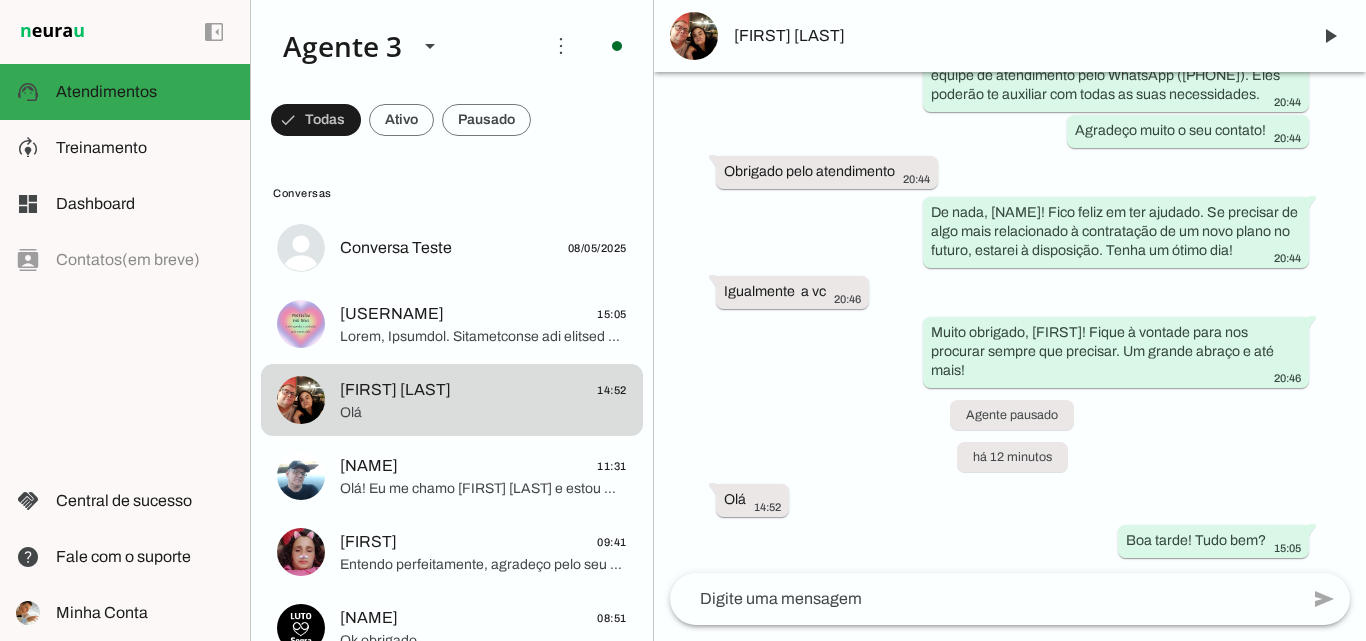 scroll, scrollTop: 1854, scrollLeft: 0, axis: vertical 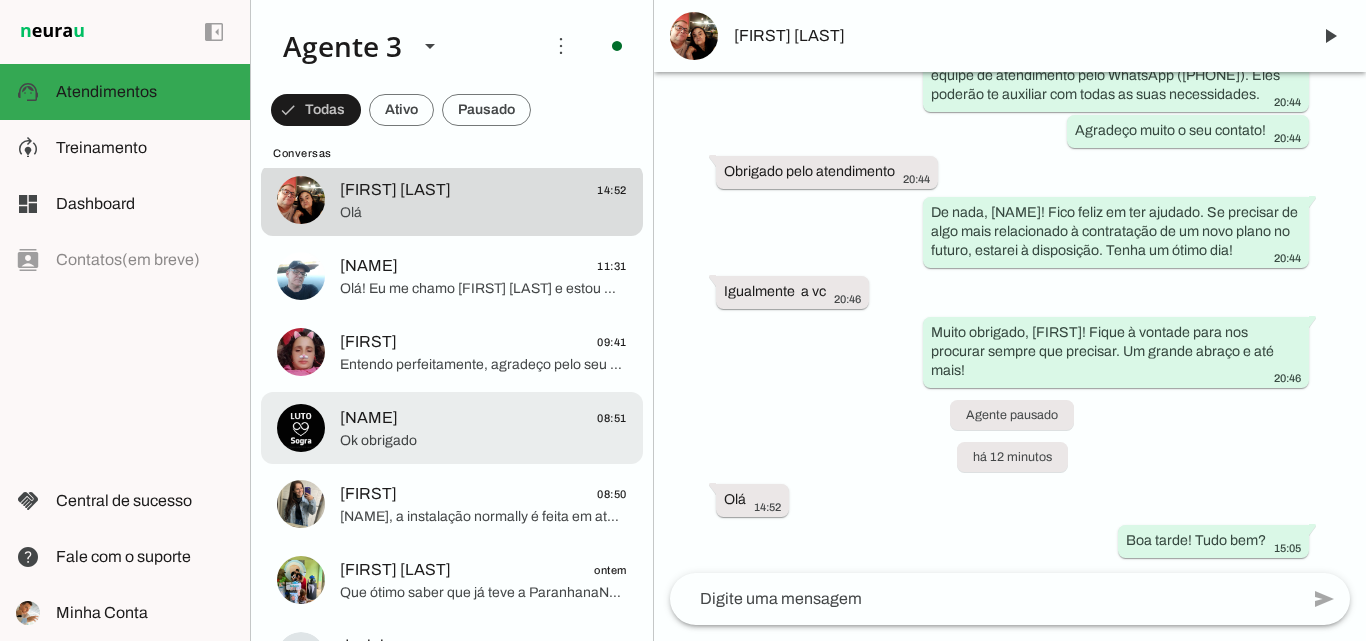 click on "Ok obrigado" 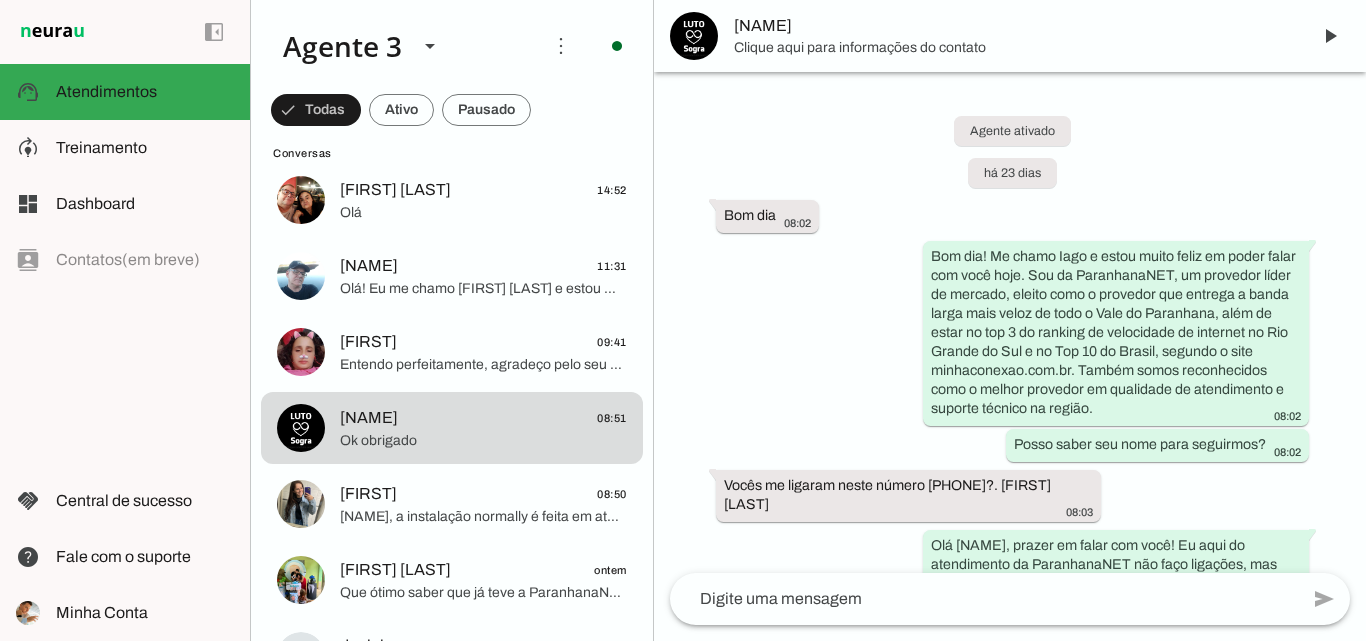 scroll, scrollTop: 1596, scrollLeft: 0, axis: vertical 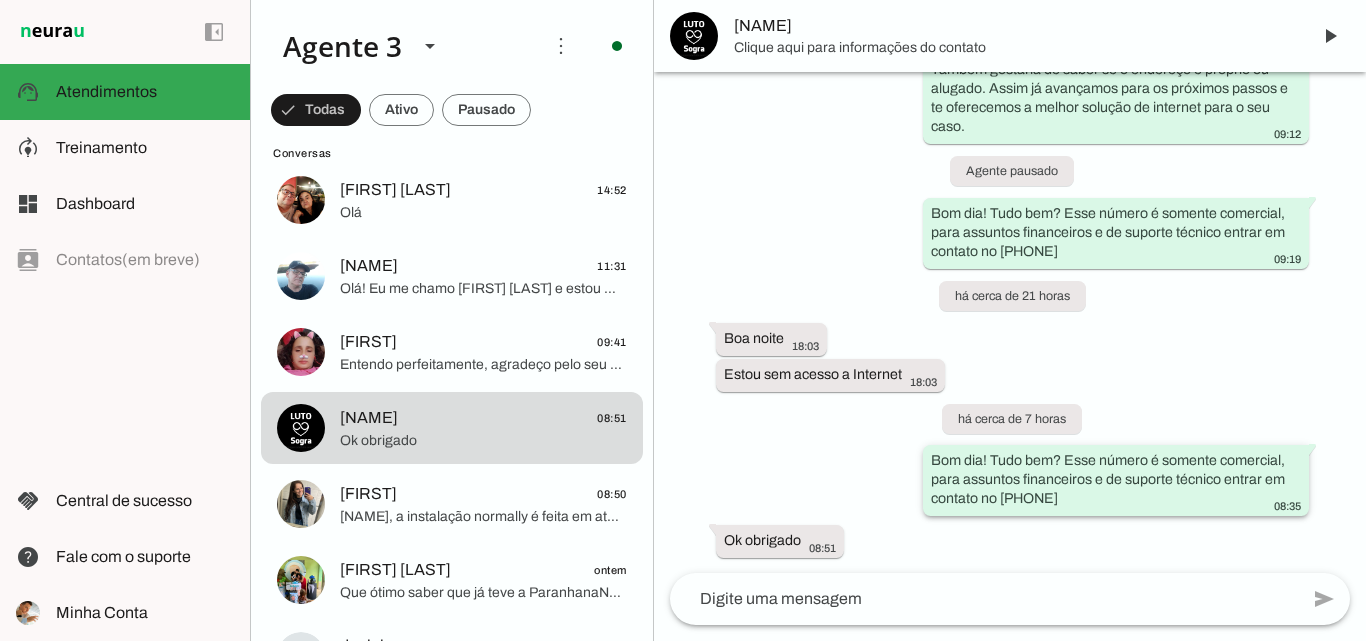 drag, startPoint x: 921, startPoint y: 455, endPoint x: 1101, endPoint y: 476, distance: 181.22086 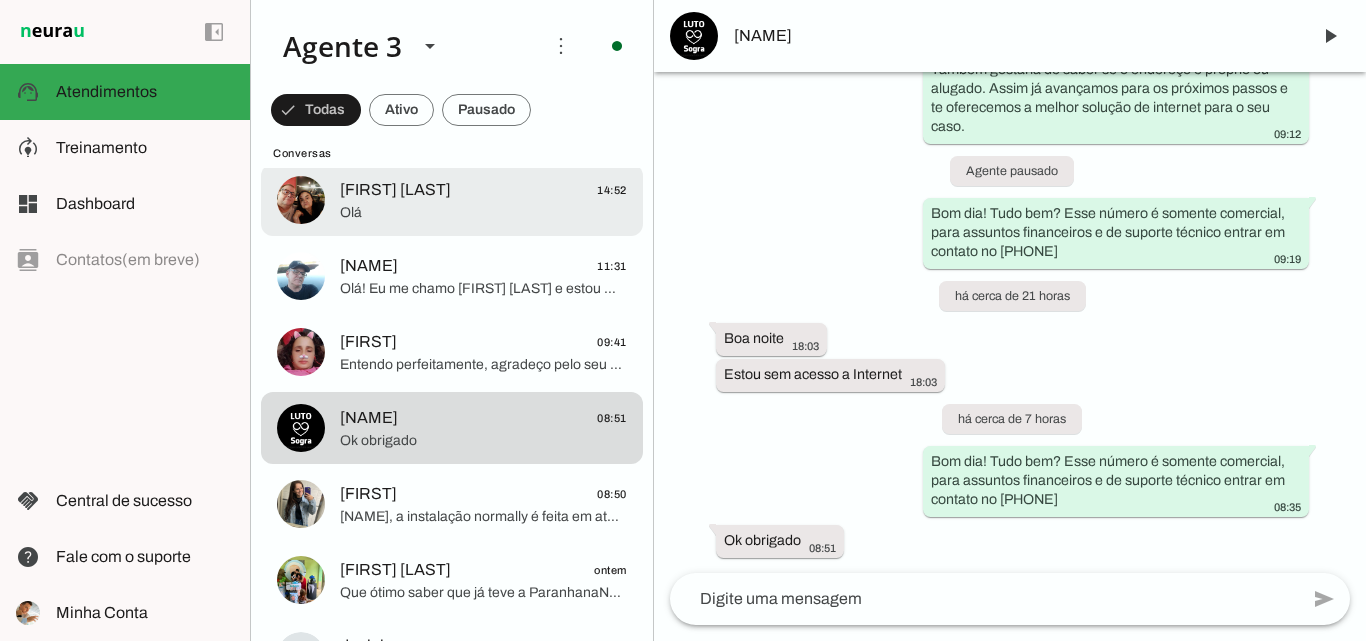 click on "Olá" 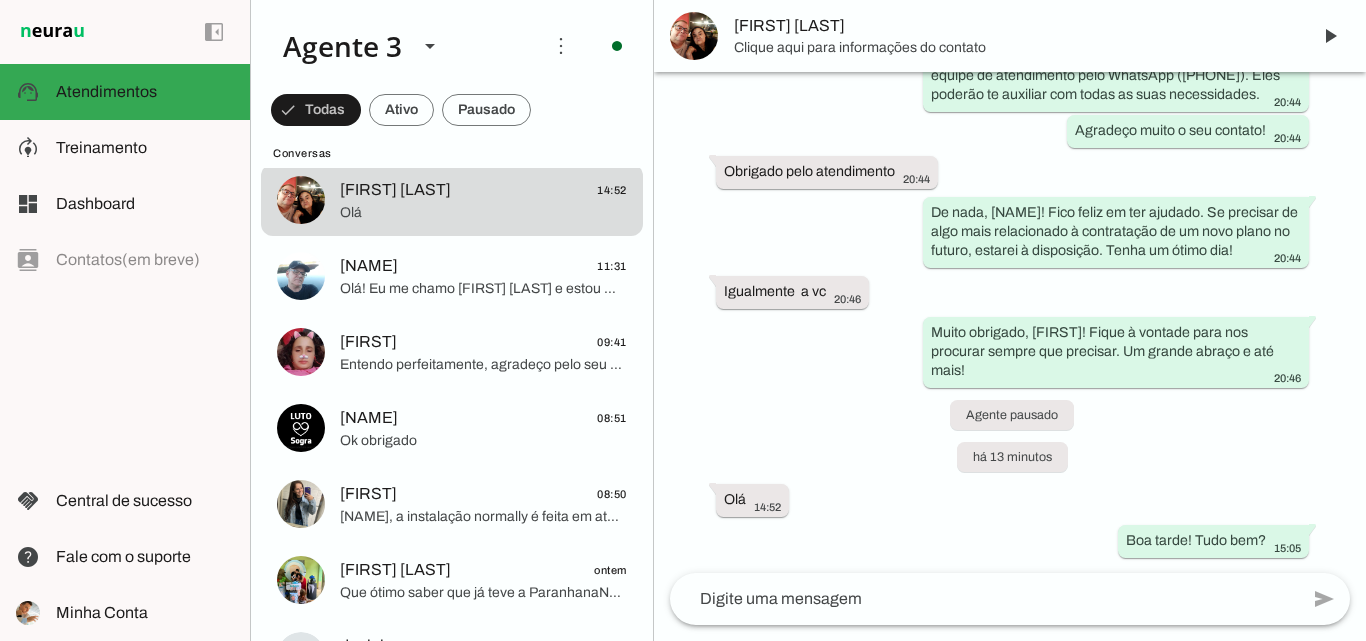 click 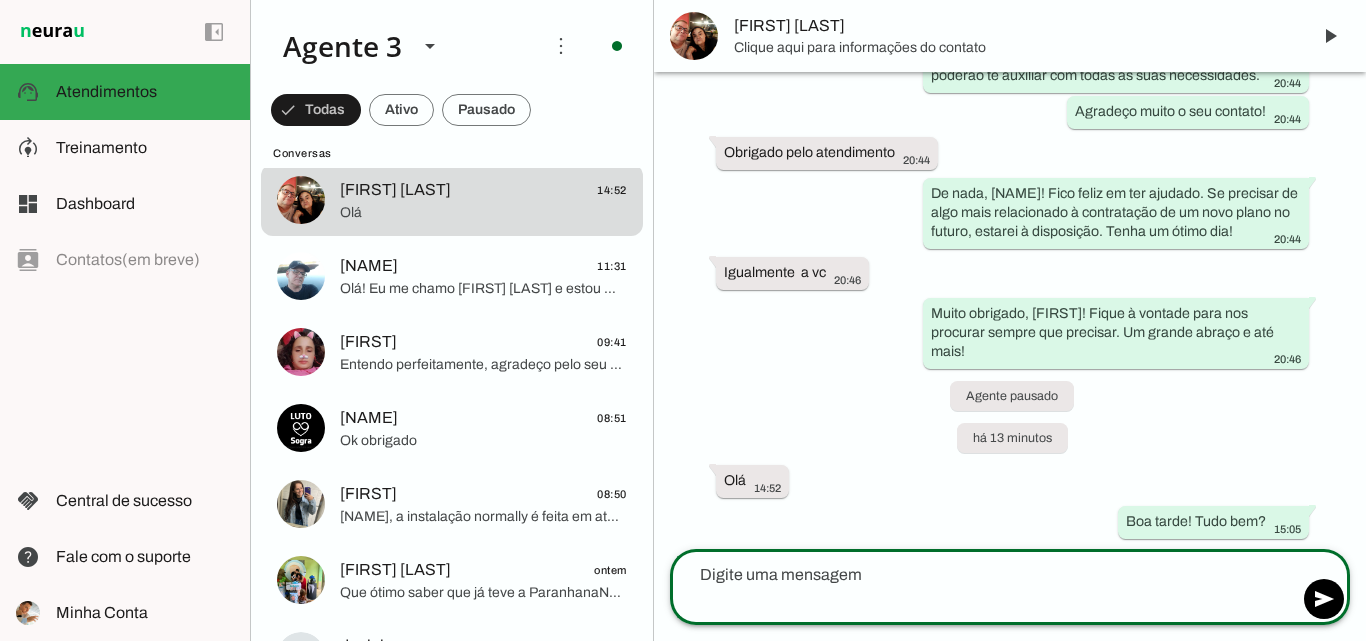 type on "Esse número é somente comercial, para assuntos financeiros e de suporte técnico entrar em contato no [PHONE]. Nossa equipe de suporte estará pronta para te ajudar com isso." 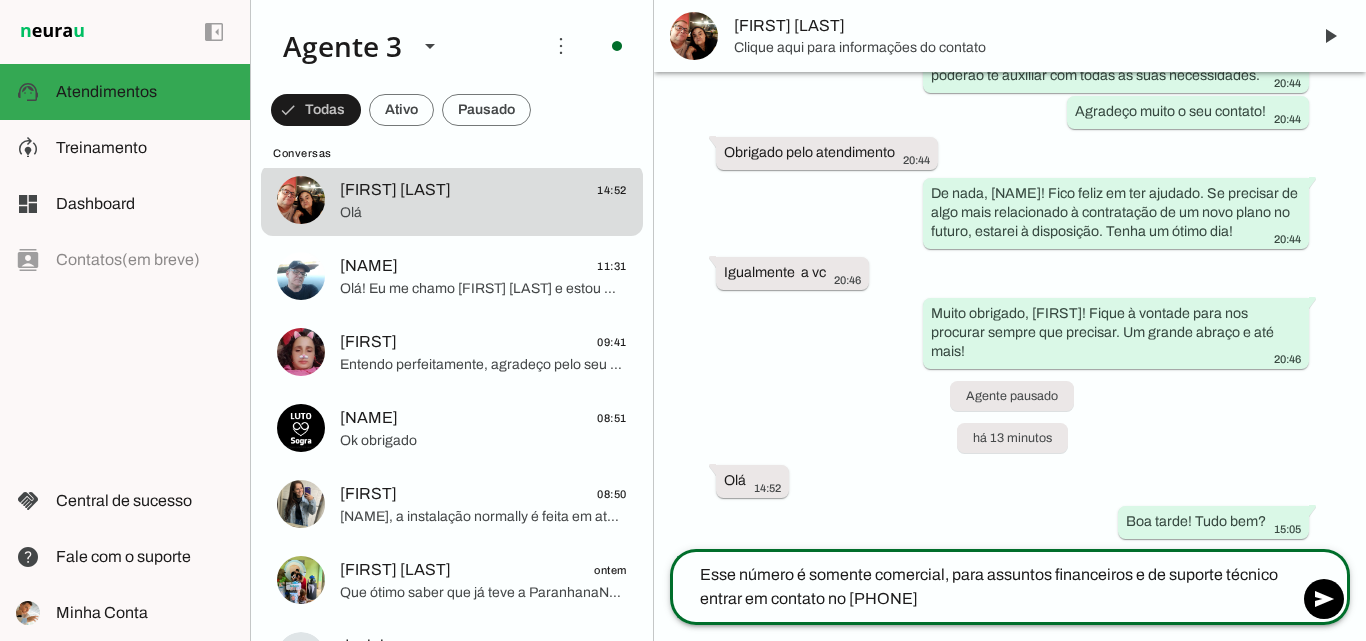 type 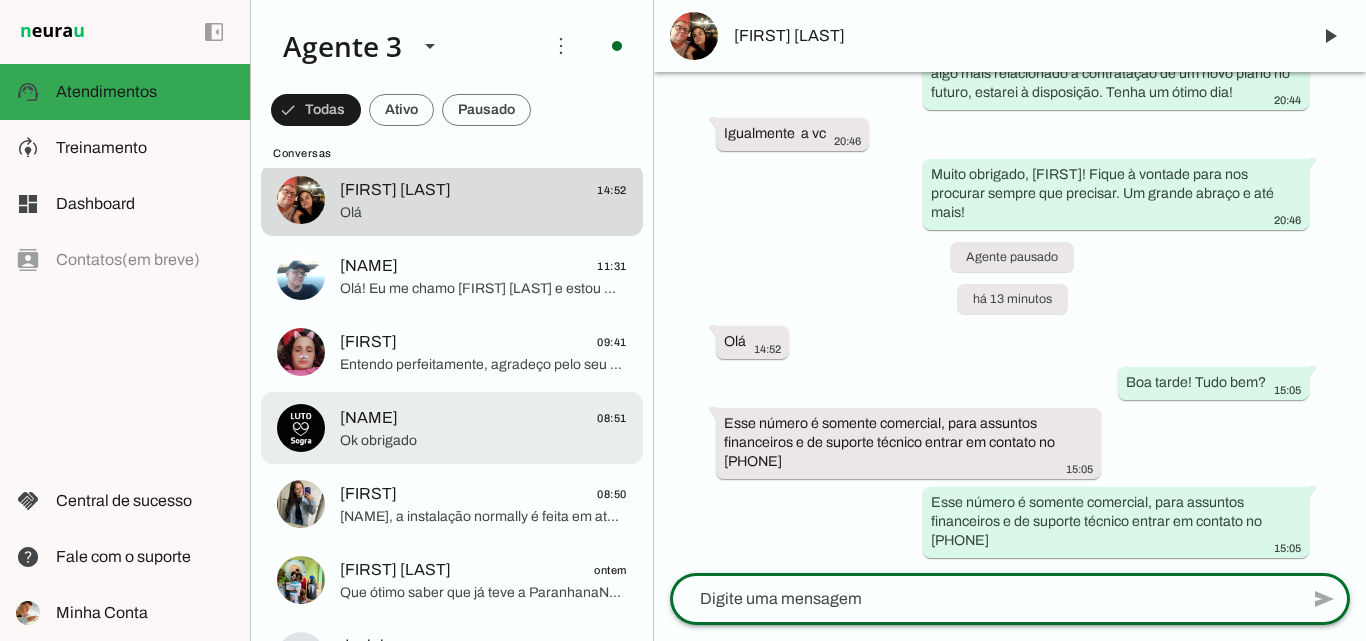 scroll, scrollTop: 1928, scrollLeft: 0, axis: vertical 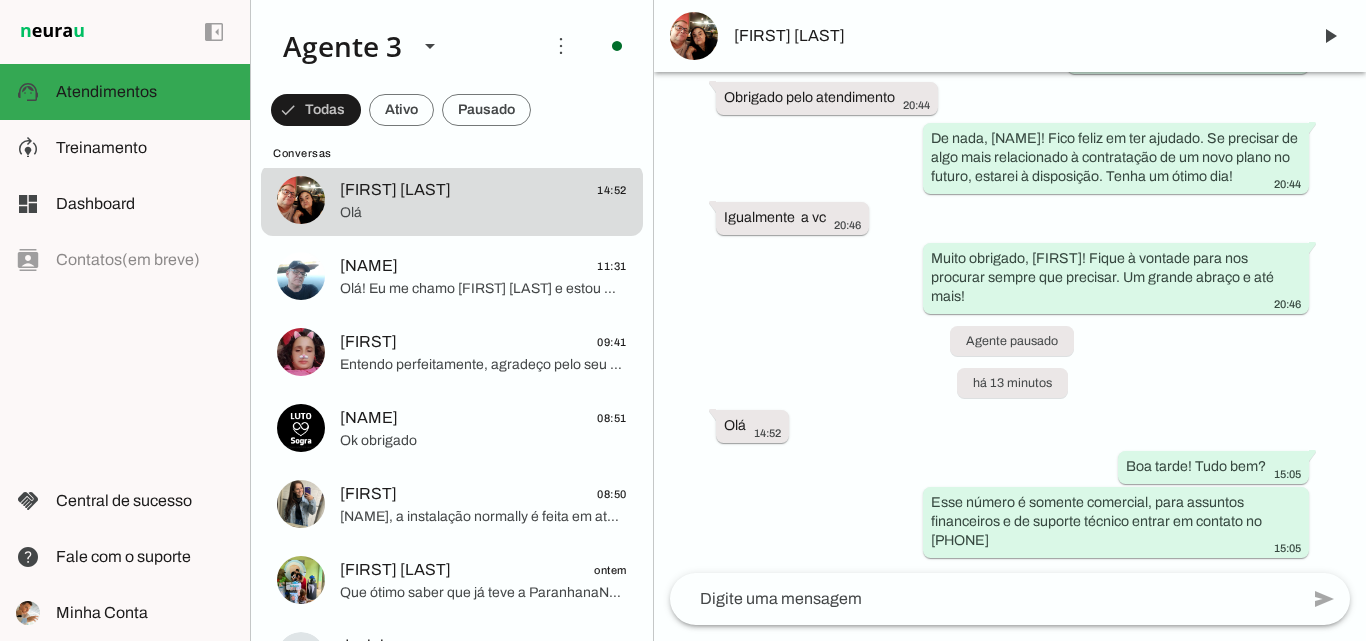 drag, startPoint x: 1275, startPoint y: 510, endPoint x: 829, endPoint y: 519, distance: 446.0908 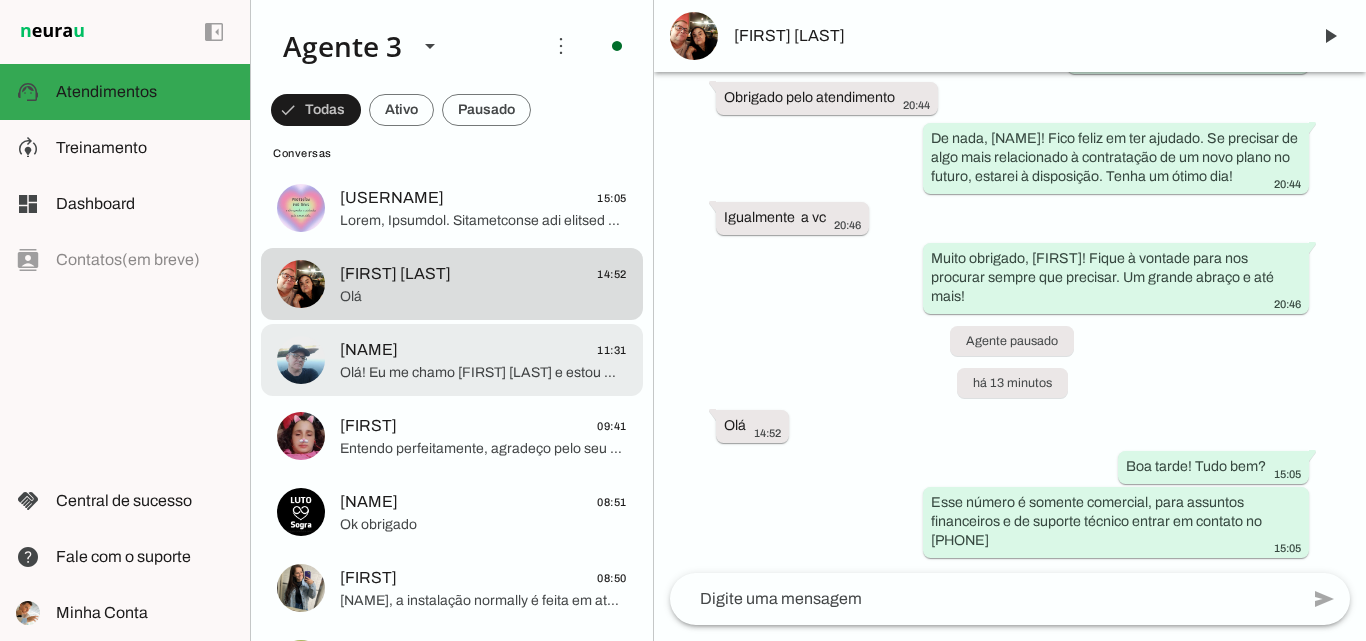 scroll, scrollTop: 0, scrollLeft: 0, axis: both 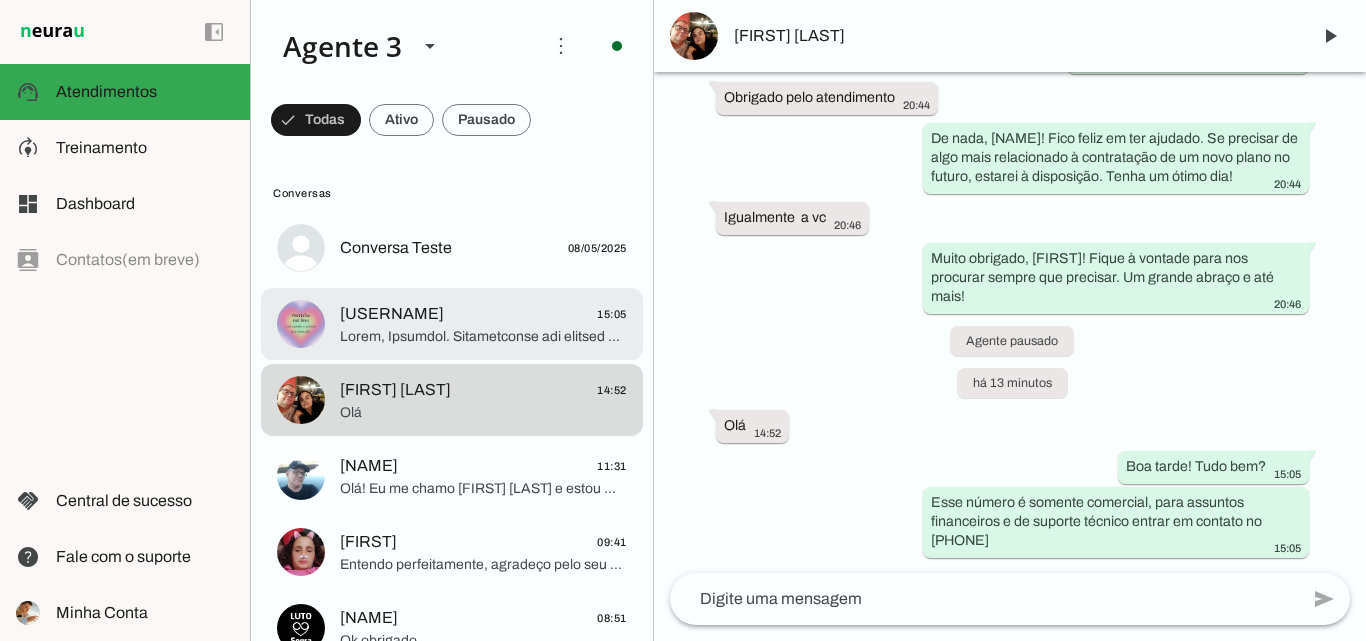 click on "guterresjuliana820
15:05" 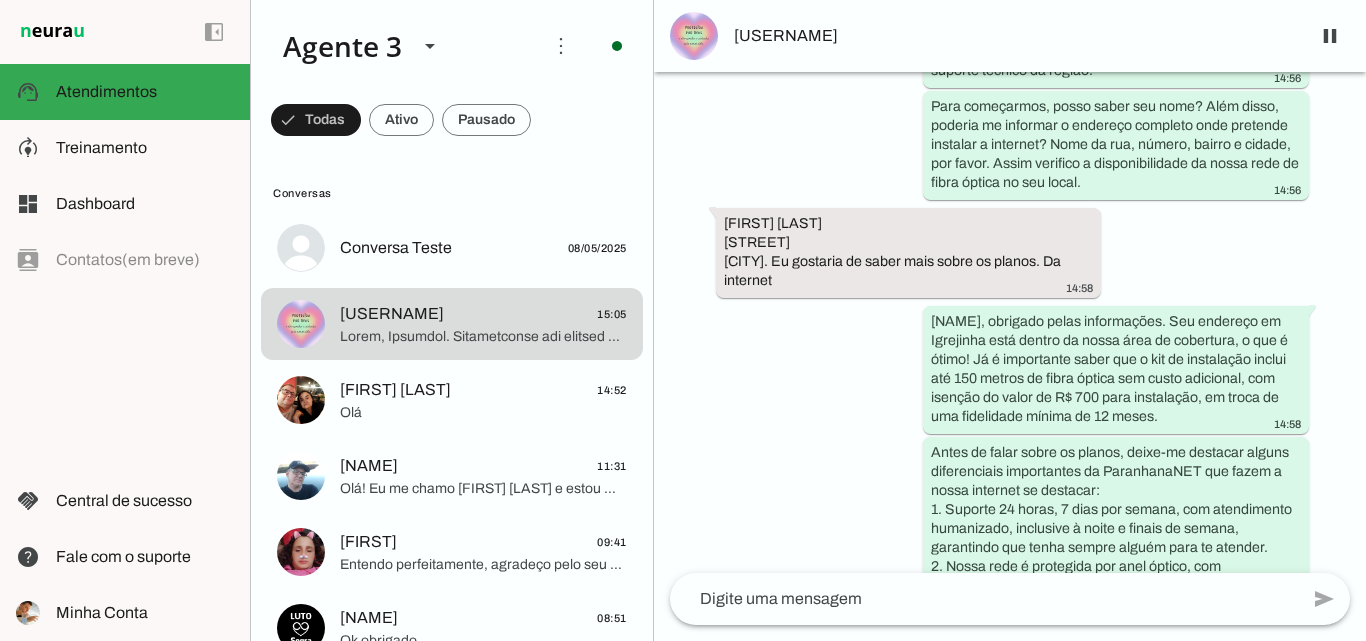 scroll, scrollTop: 414, scrollLeft: 0, axis: vertical 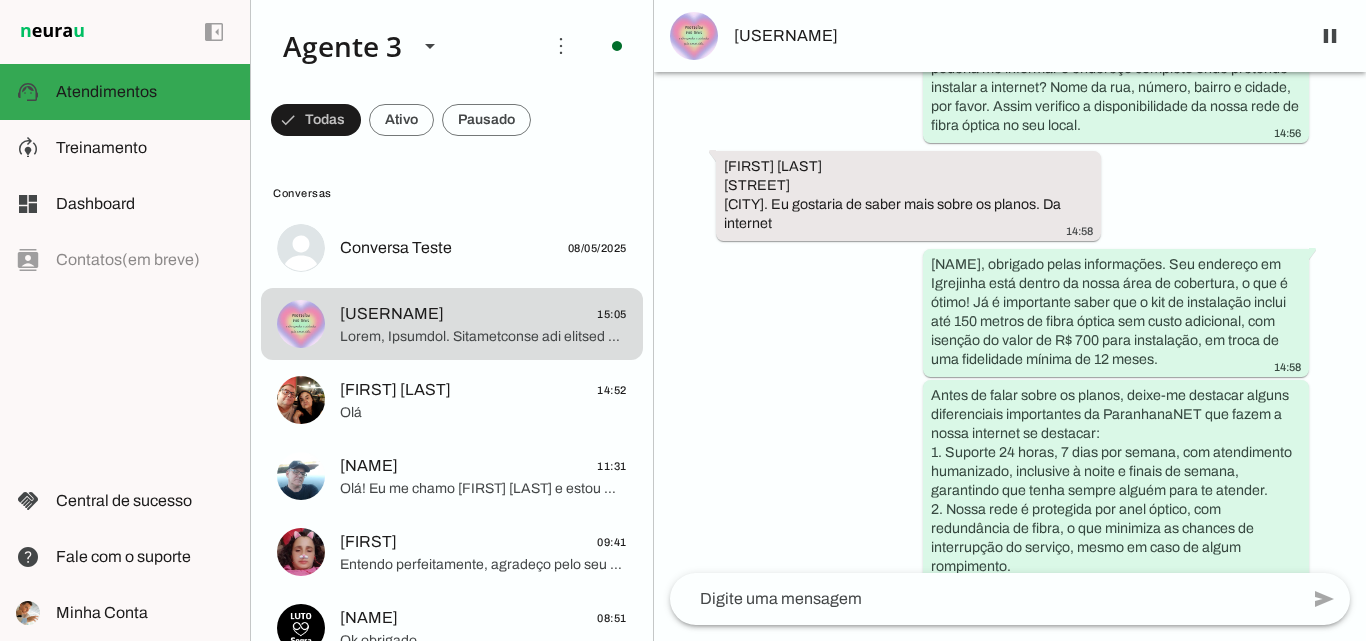 click on "guterresjuliana820" at bounding box center (1014, 36) 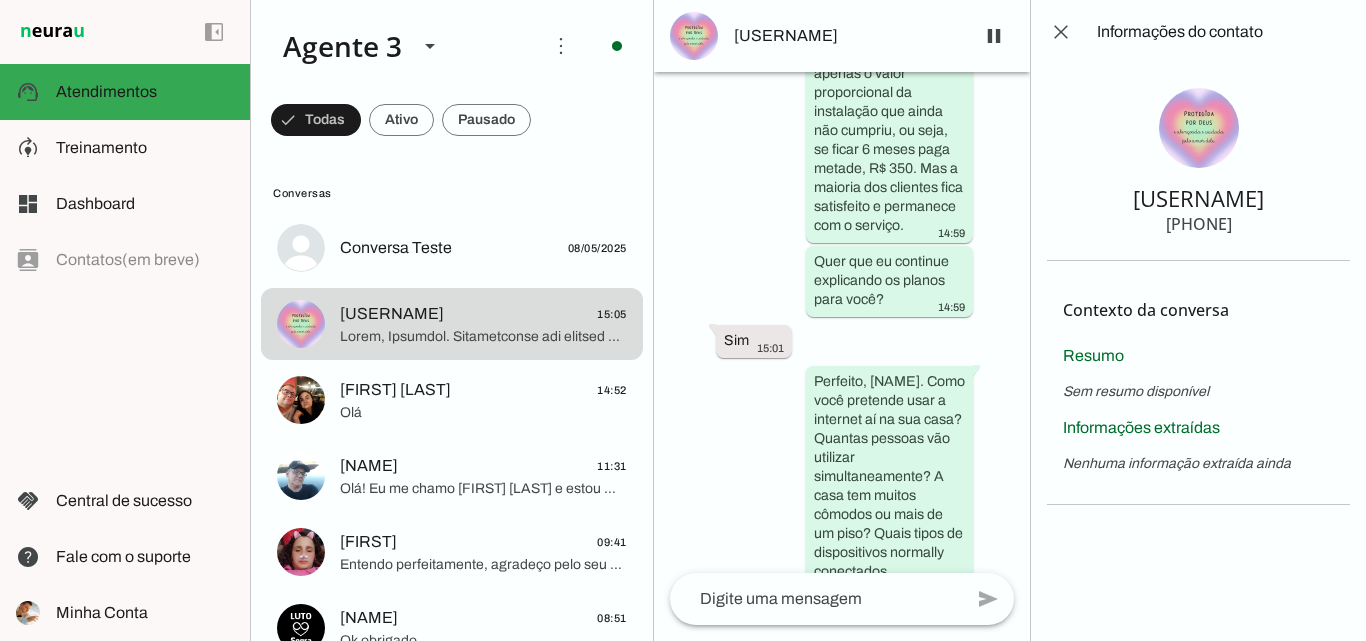 scroll, scrollTop: 3221, scrollLeft: 0, axis: vertical 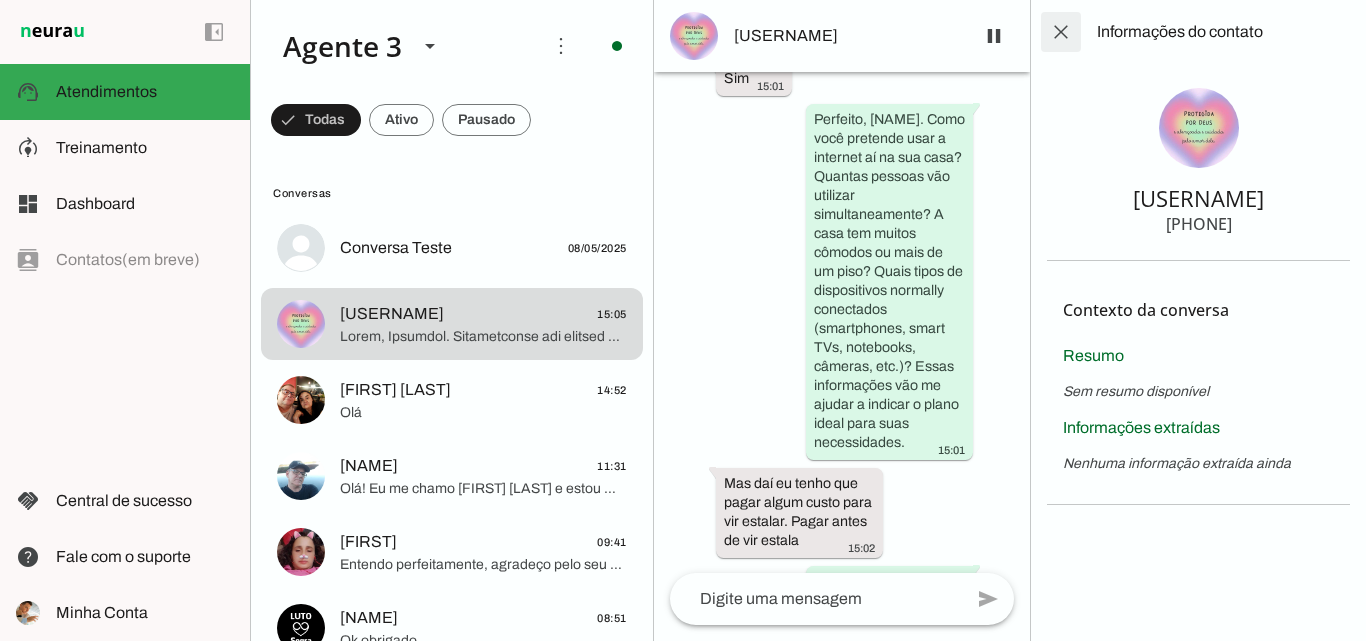 click at bounding box center [1061, 32] 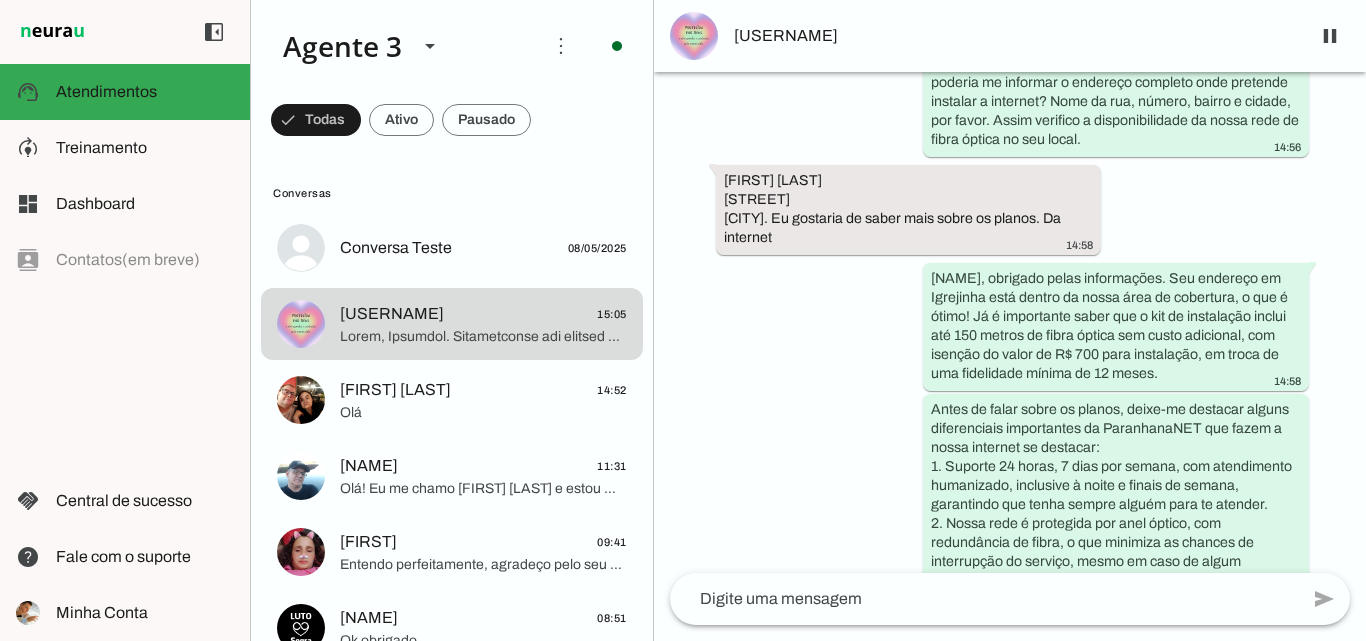scroll, scrollTop: 457, scrollLeft: 0, axis: vertical 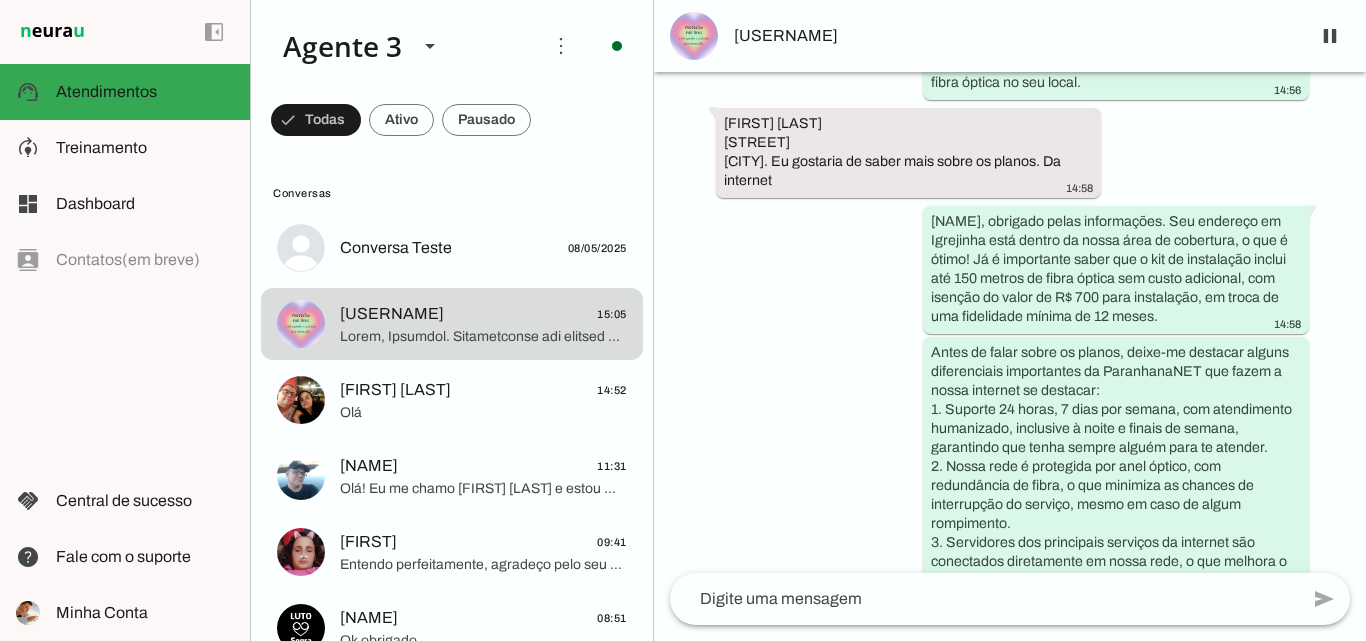 click on "guterresjuliana820" at bounding box center (1014, 36) 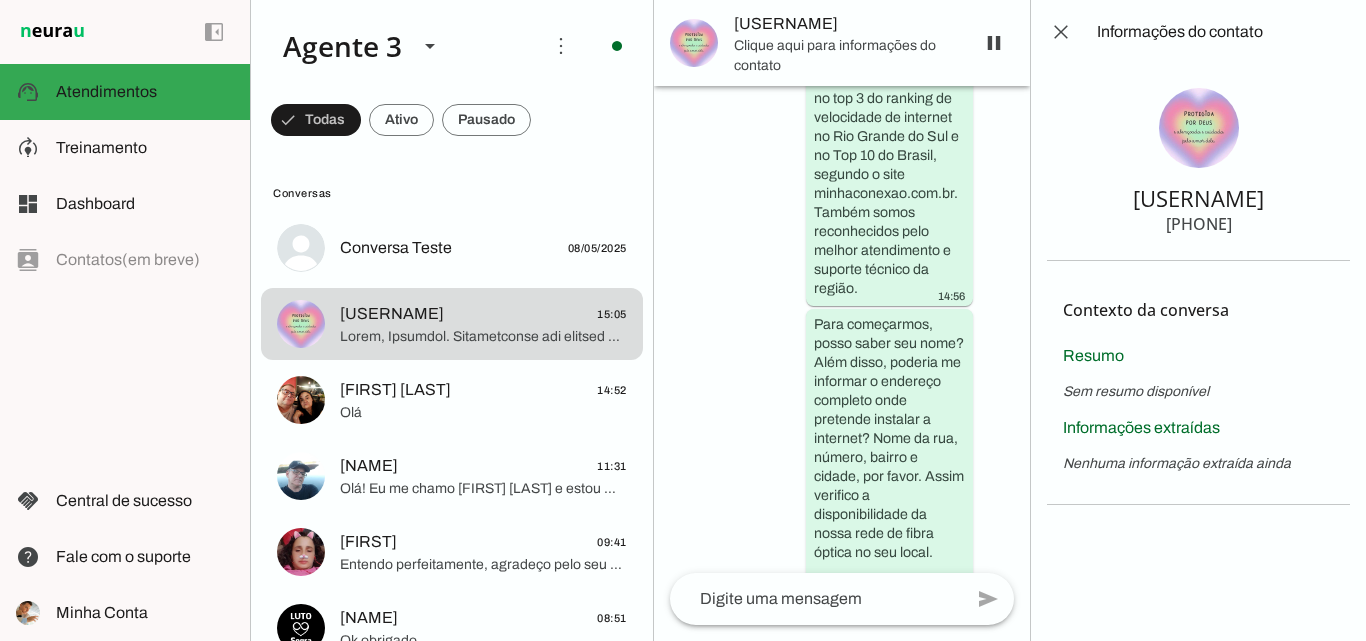 scroll, scrollTop: 4352, scrollLeft: 0, axis: vertical 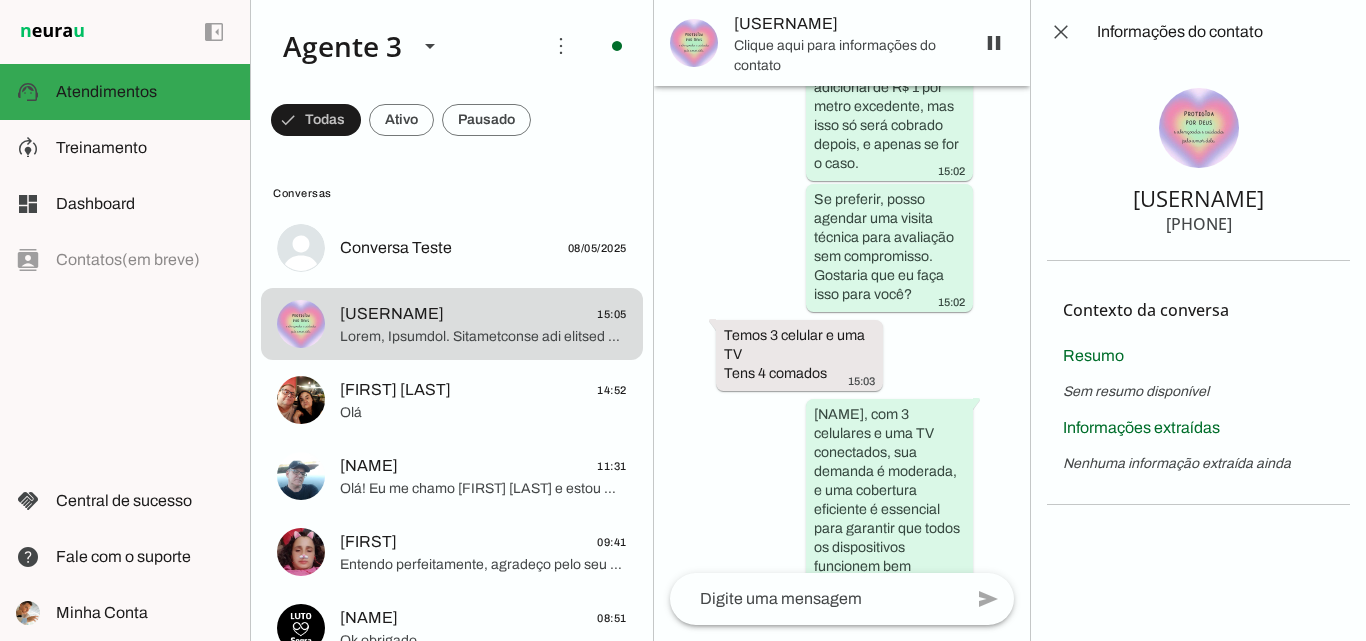 type 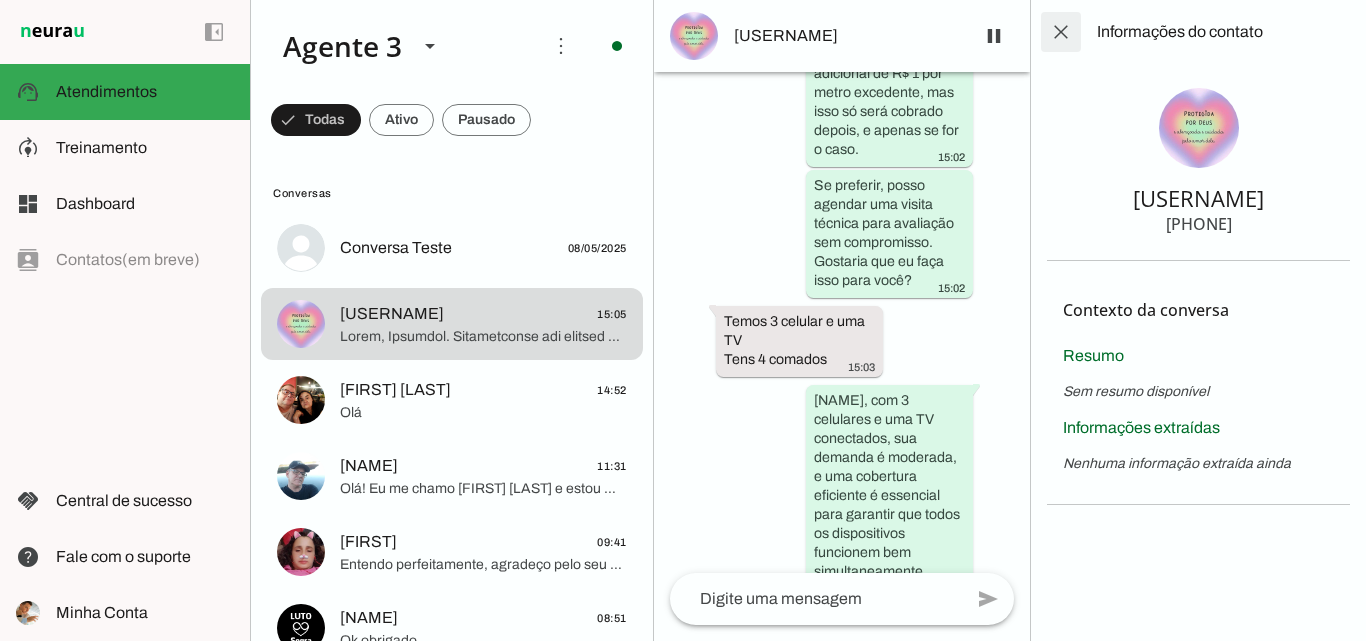 click at bounding box center (1061, 32) 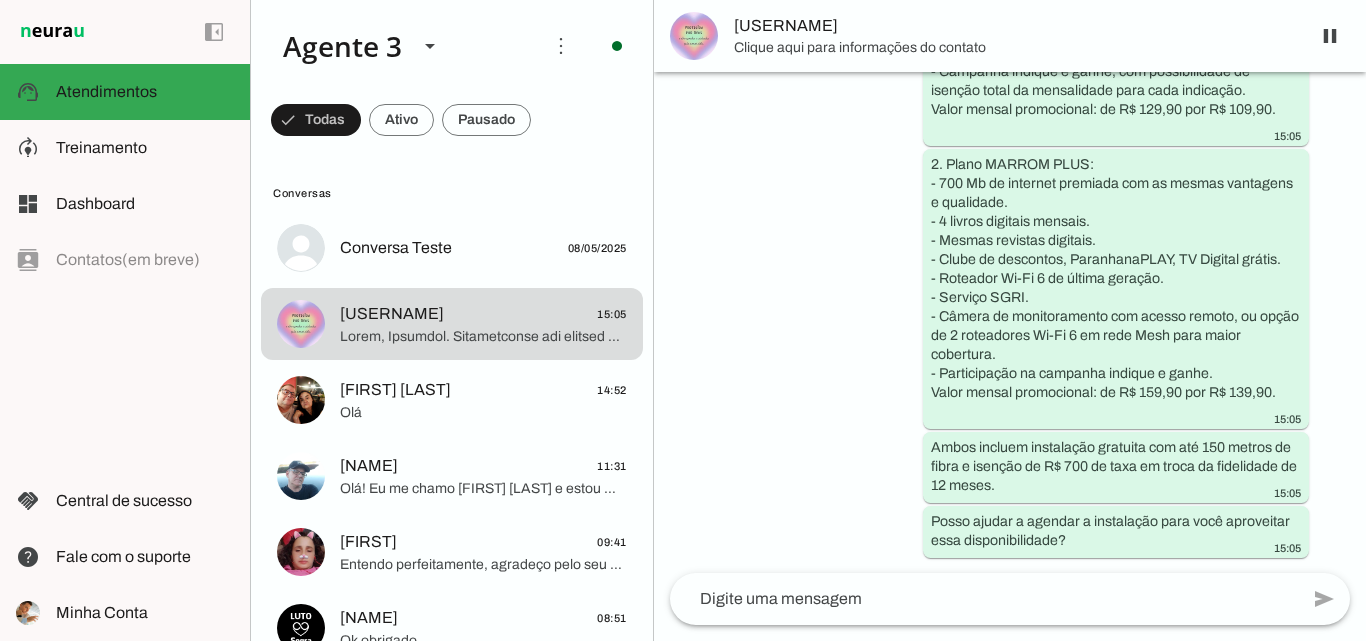scroll, scrollTop: 457, scrollLeft: 0, axis: vertical 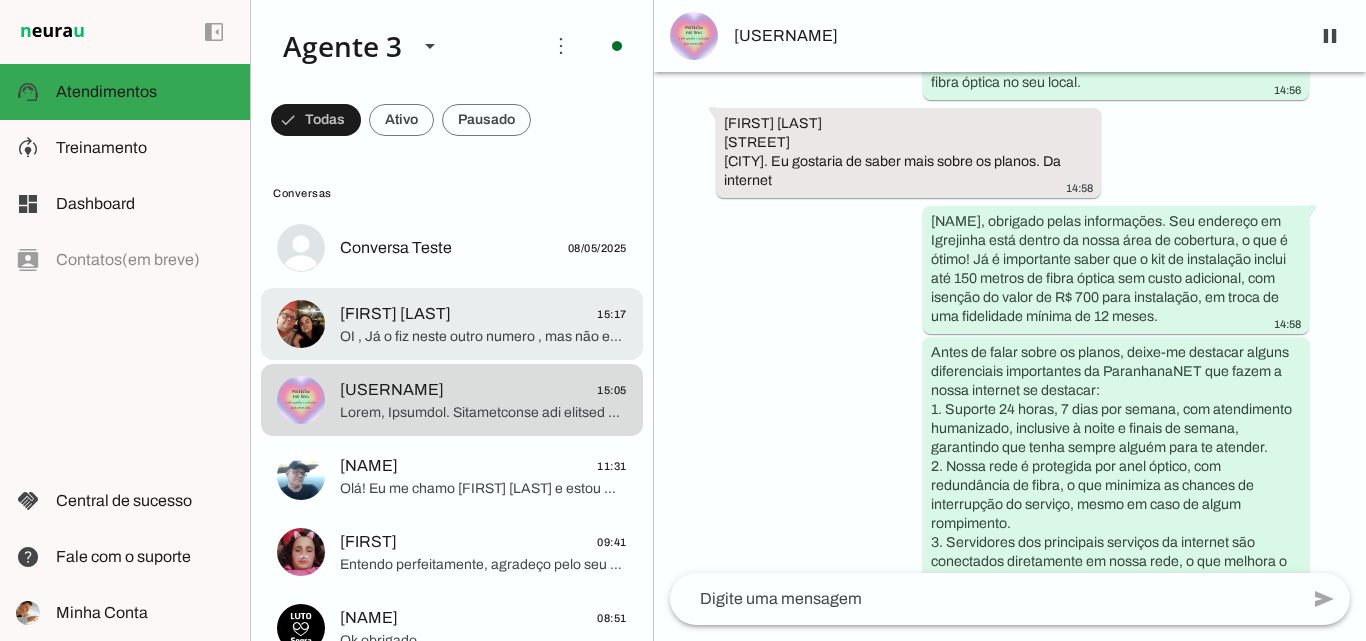 click on "OI , Já o fiz neste outro numero , mas não encontrei suporte pra me ajudar." 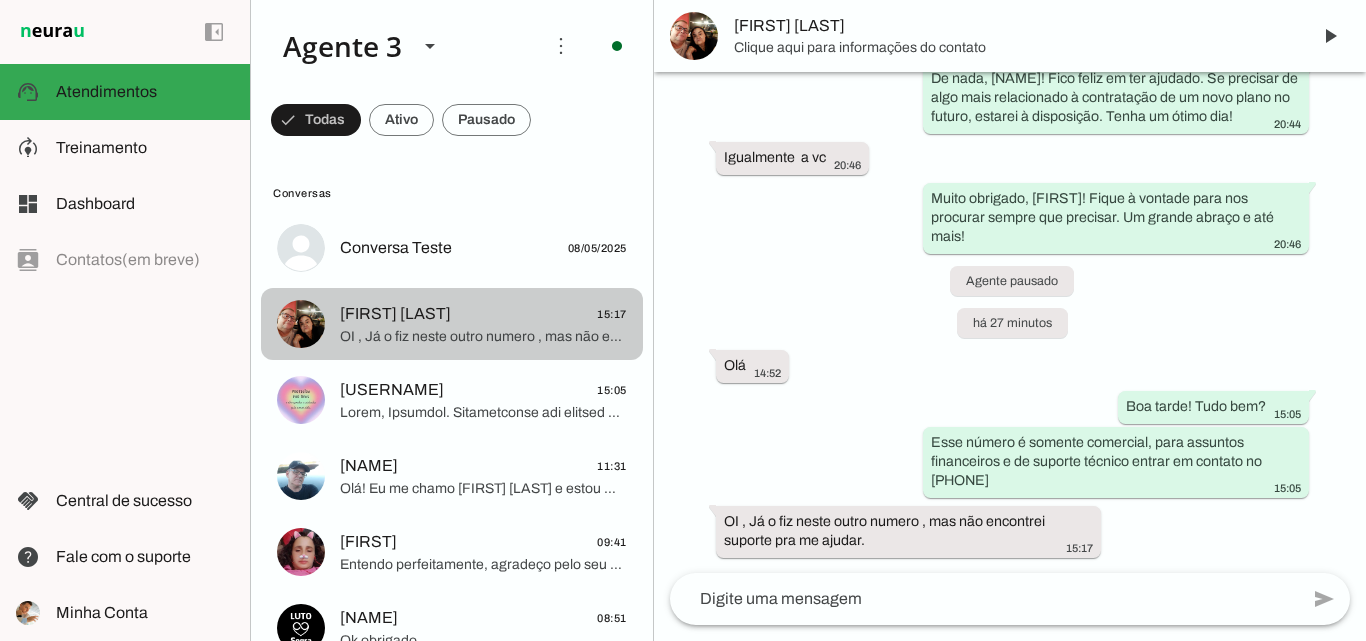scroll, scrollTop: 1988, scrollLeft: 0, axis: vertical 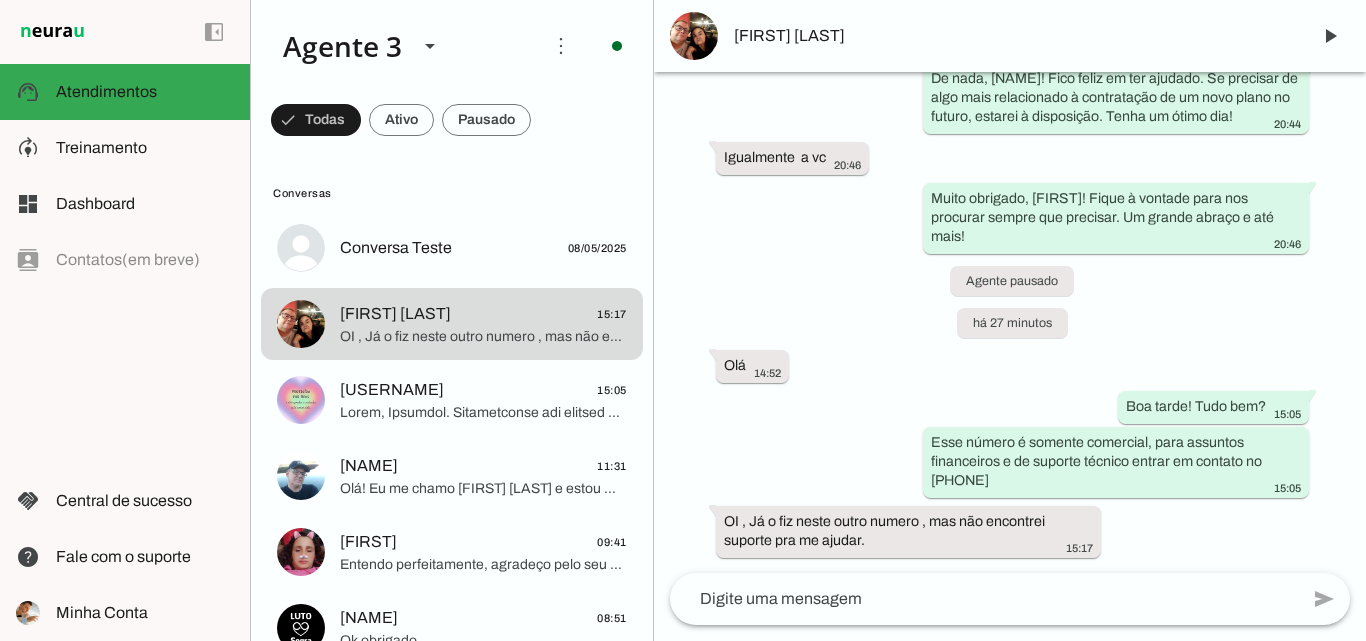 click 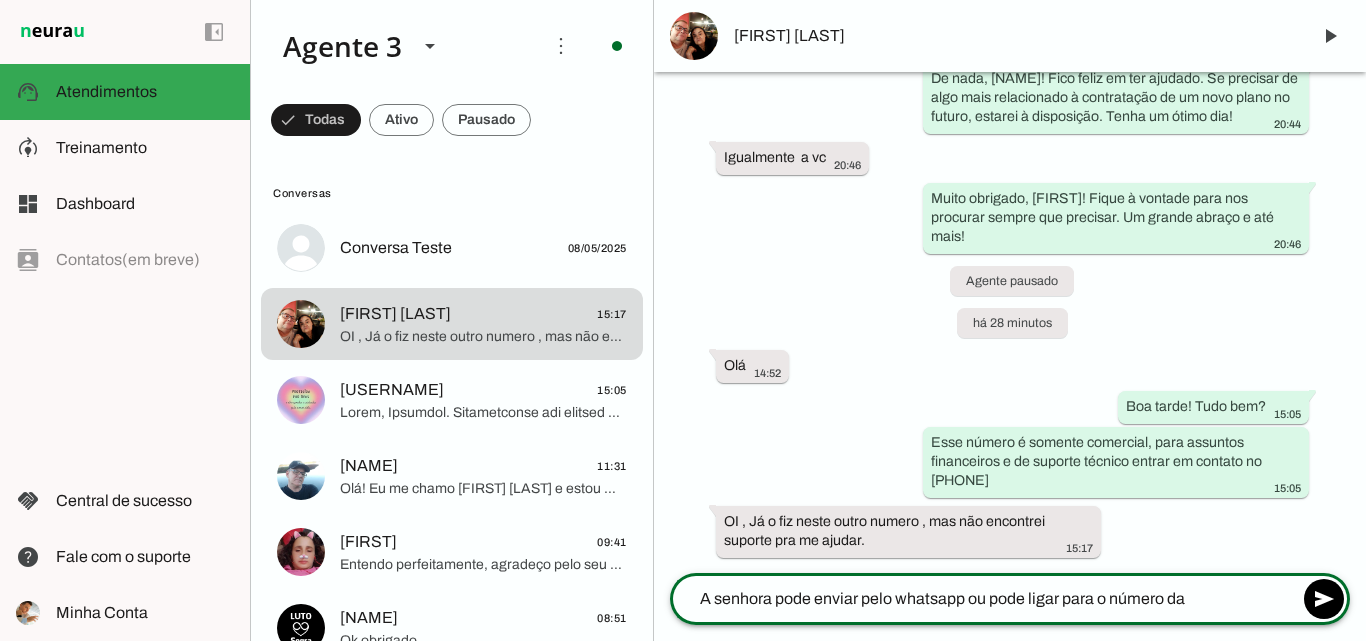drag, startPoint x: 773, startPoint y: 597, endPoint x: 637, endPoint y: 597, distance: 136 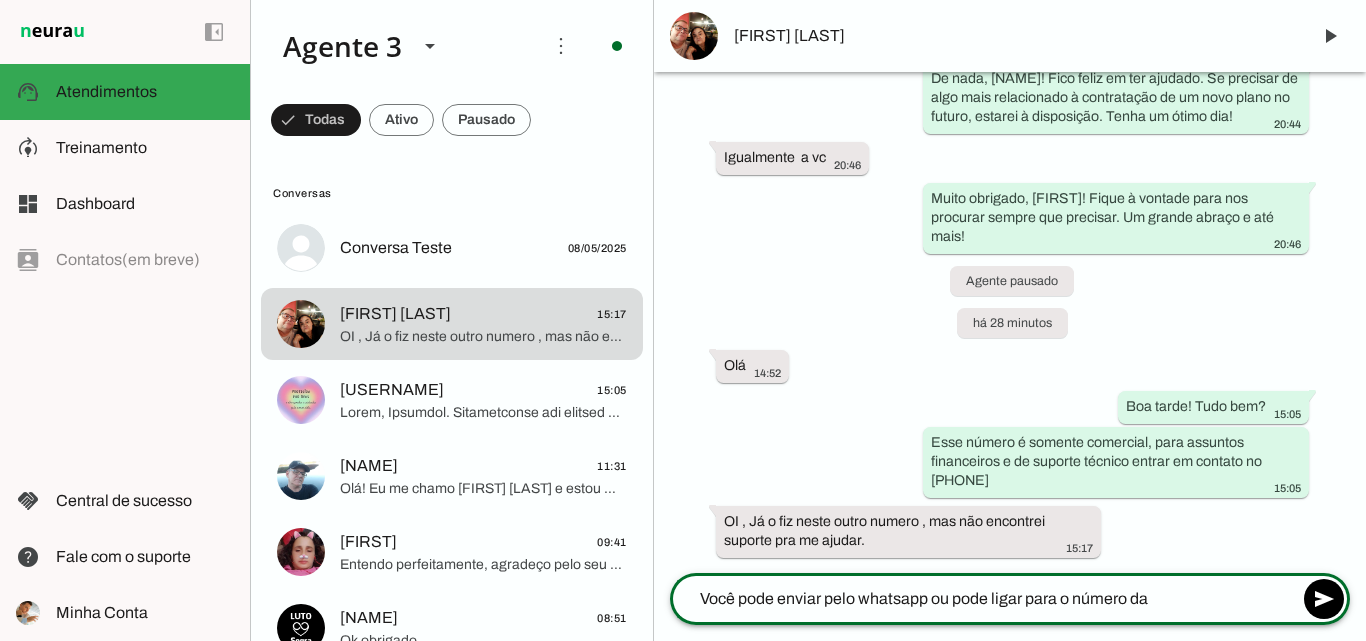 click on "Você pode enviar pelo whatsapp ou pode ligar para o número da" 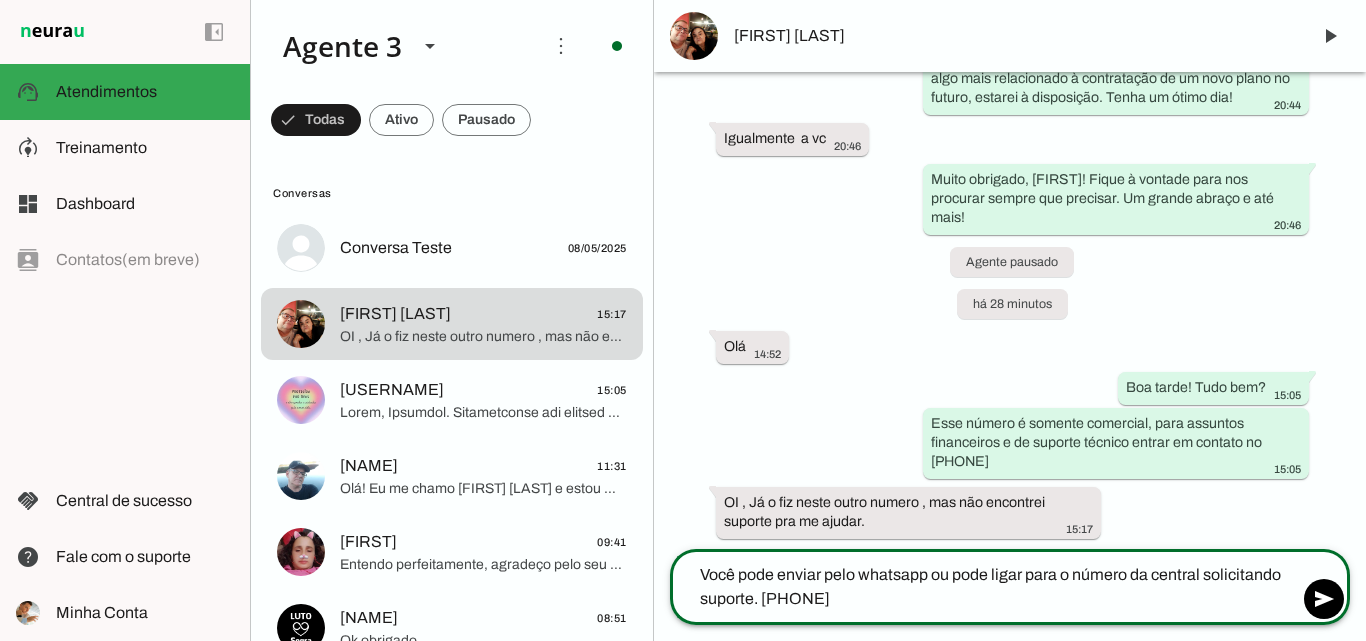 type on "Você pode enviar pelo whatsapp ou pode ligar para o número da central solicitando suporte. [PHONE]" 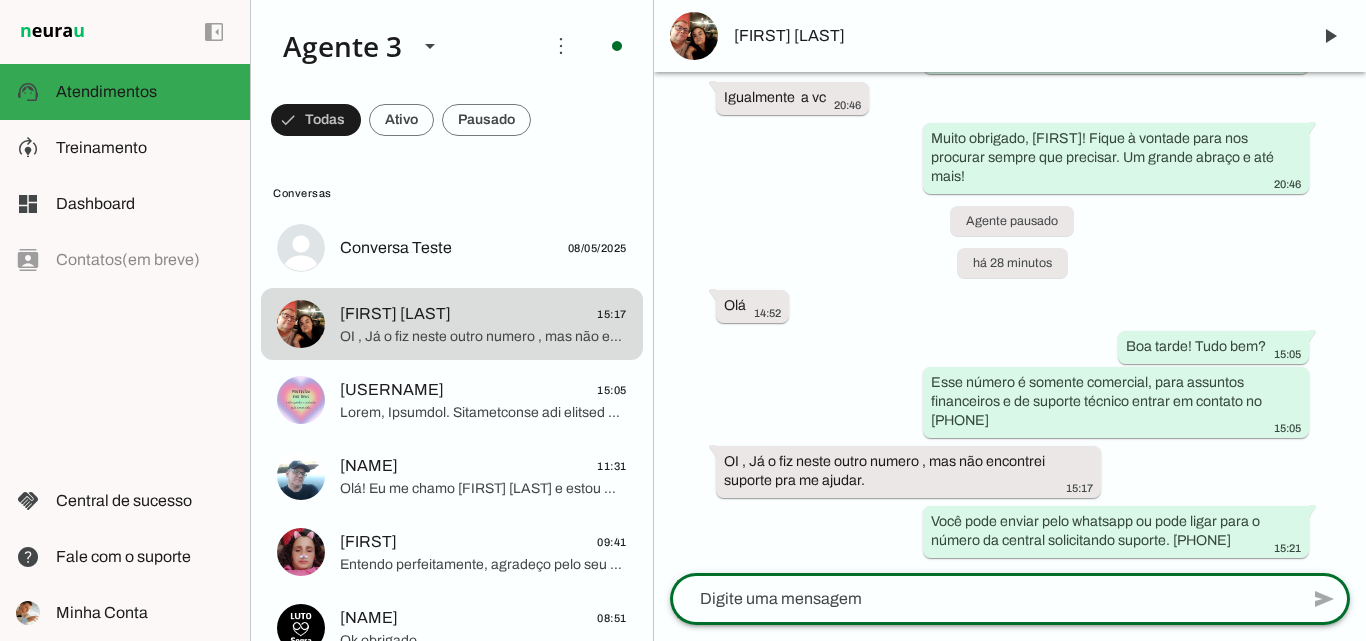 scroll, scrollTop: 2067, scrollLeft: 0, axis: vertical 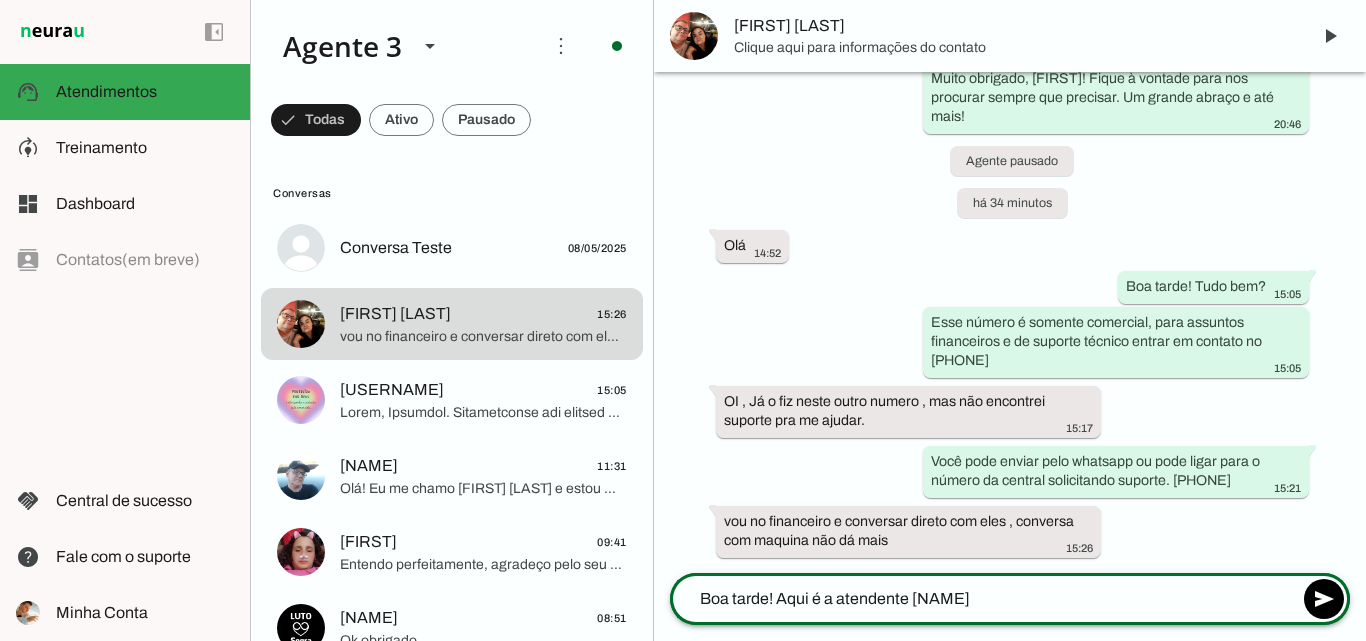 type on "Boa tarde! Aqui é a atendente Gabrielly" 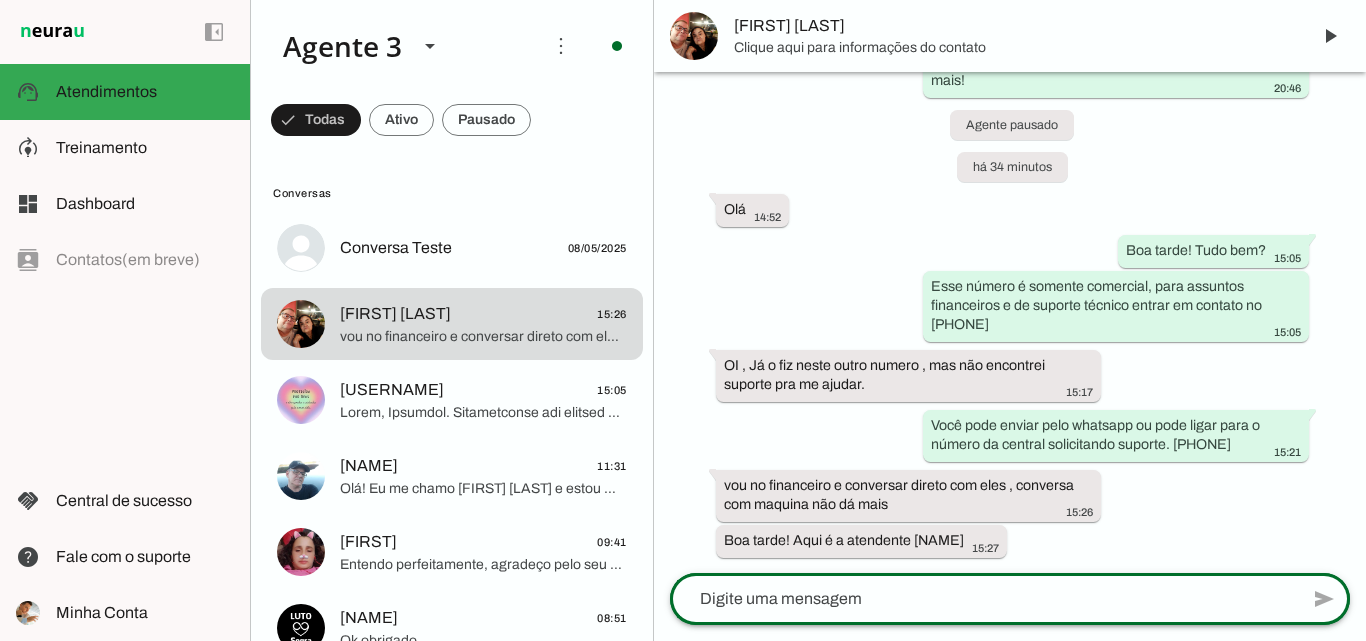 scroll, scrollTop: 2163, scrollLeft: 0, axis: vertical 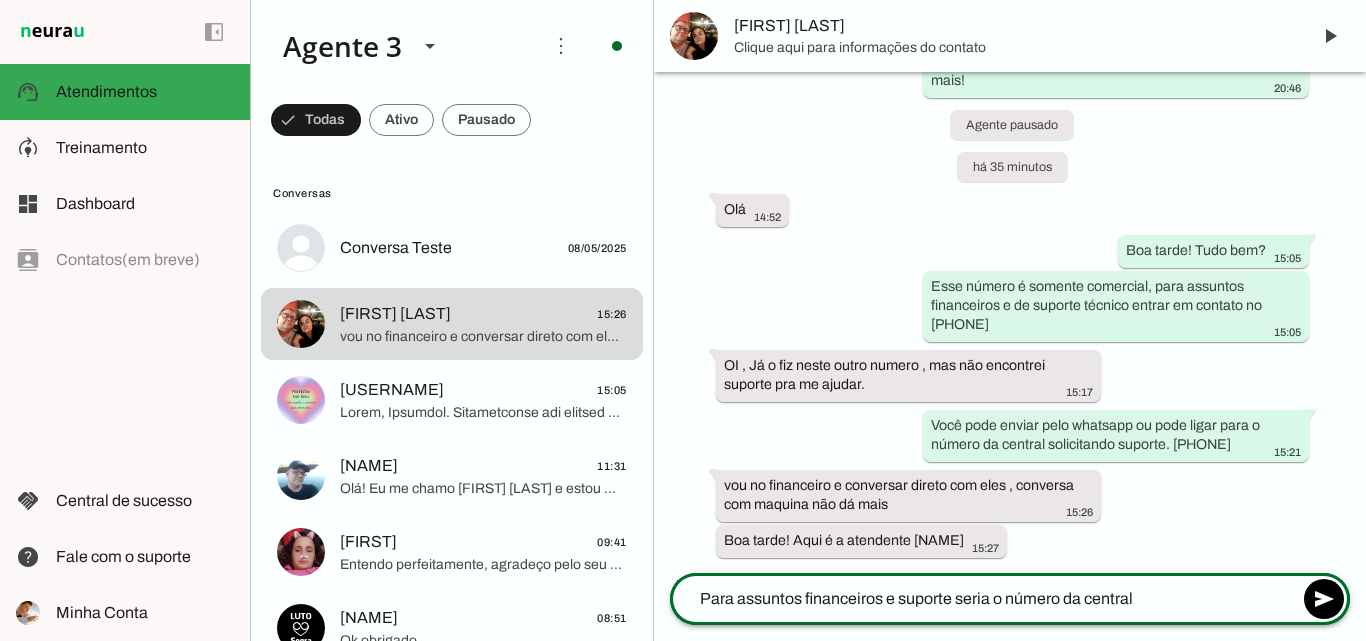 type on "Para assuntos financeiros e suporte seria o número da central" 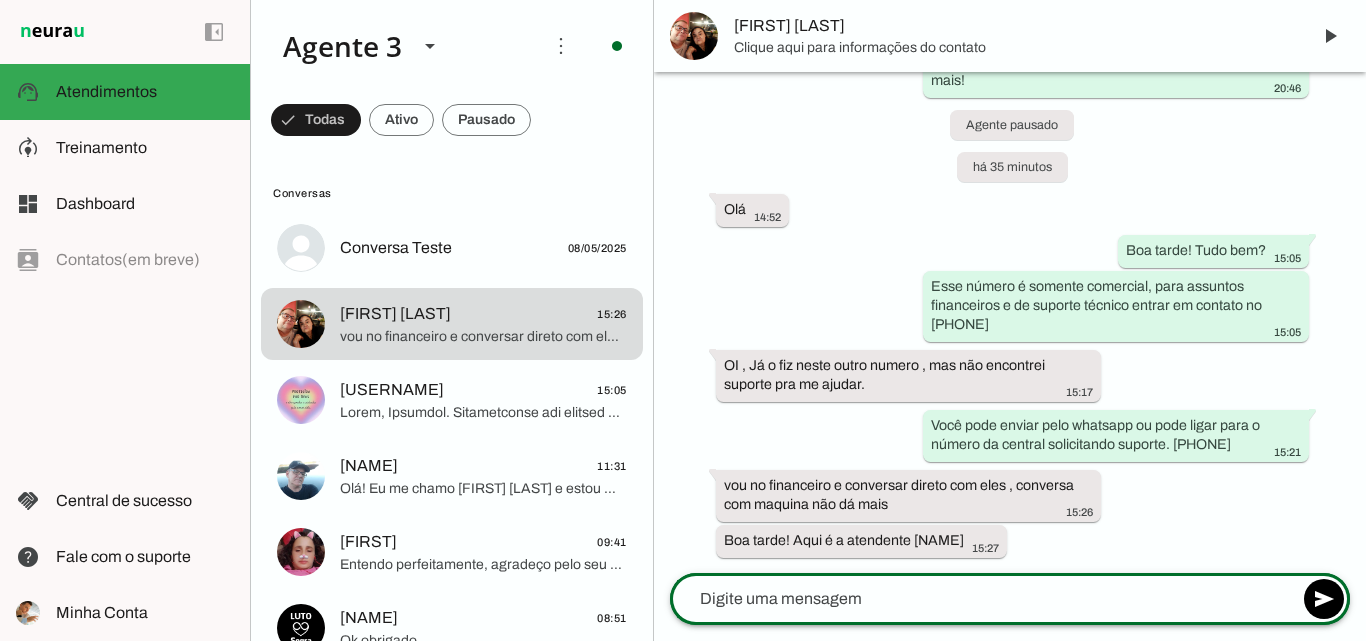 scroll, scrollTop: 2218, scrollLeft: 0, axis: vertical 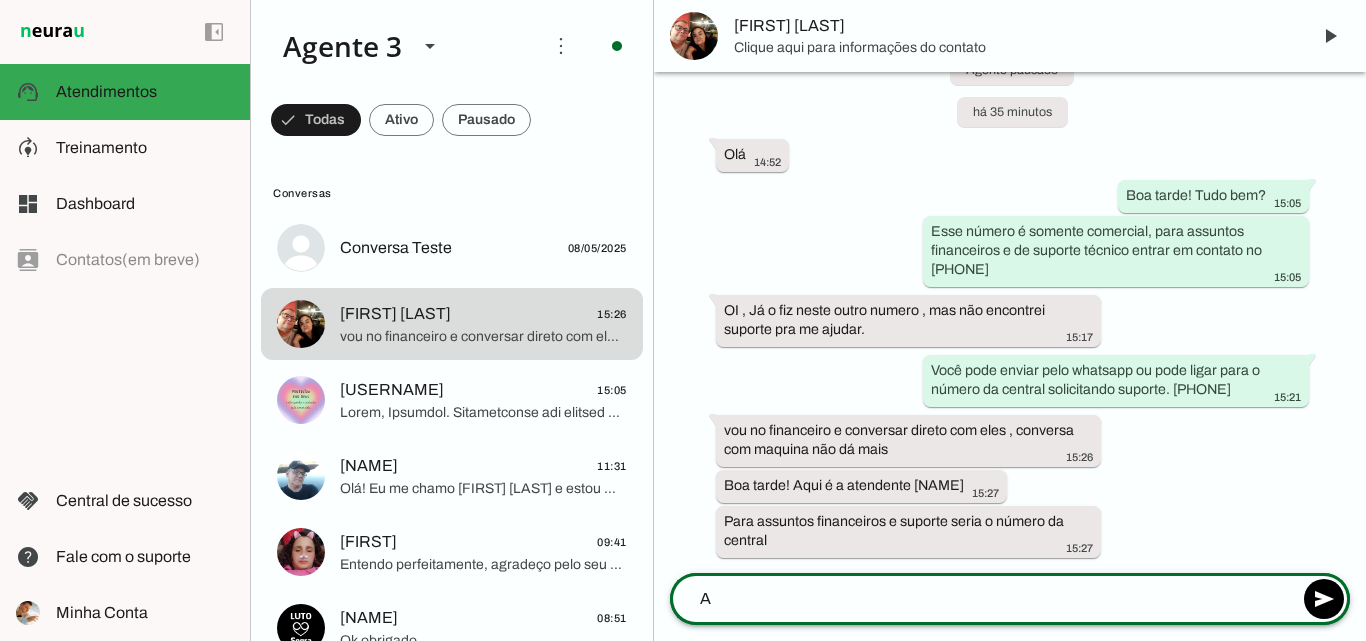 type on "A" 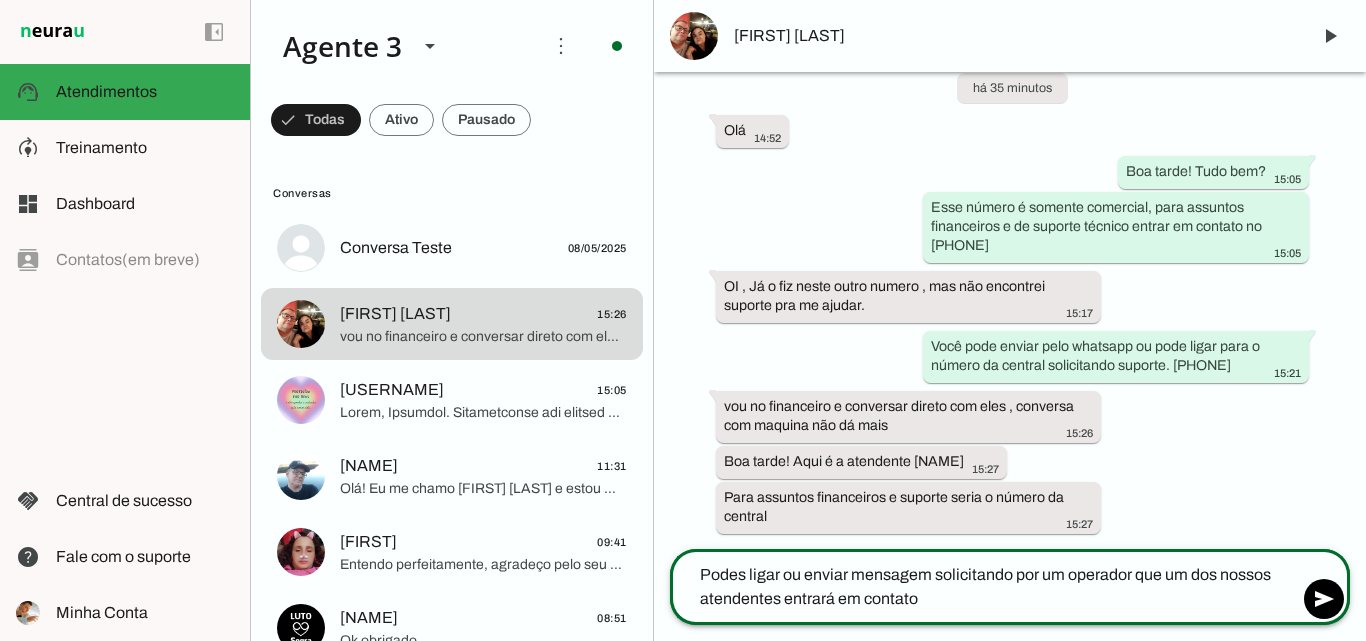 type on "Podes ligar ou enviar mensagem solicitando por um operador que um dos nossos atendentes entrará em contato." 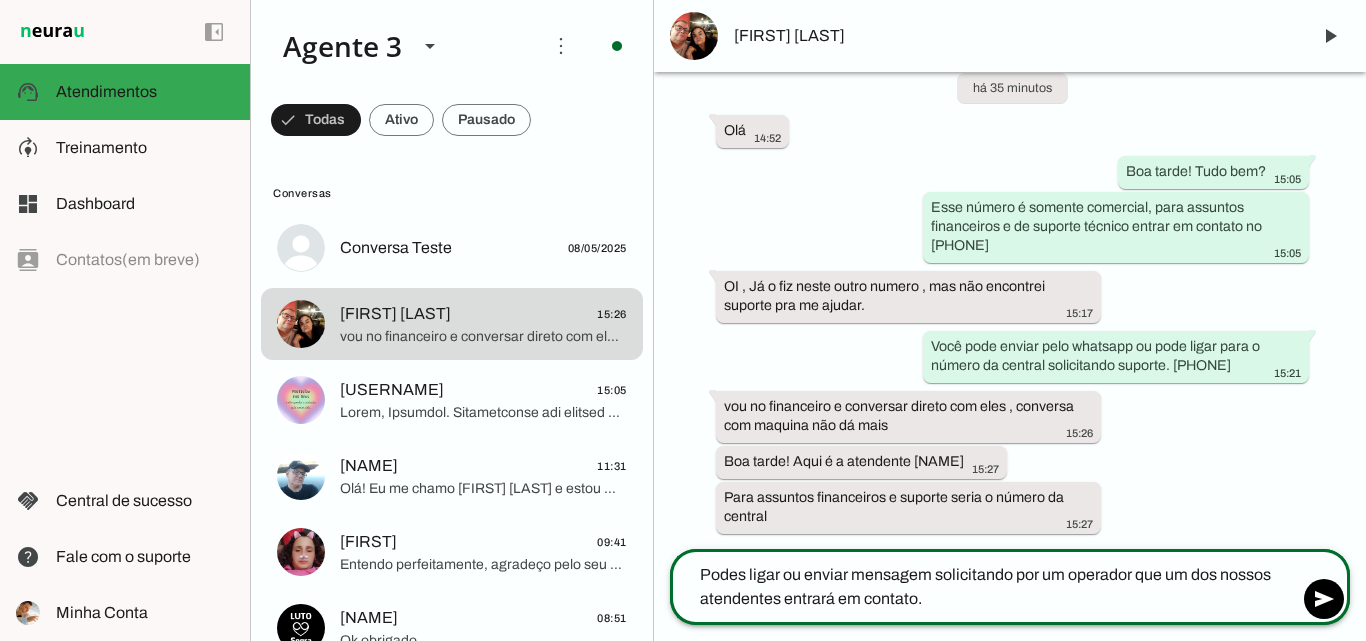 type 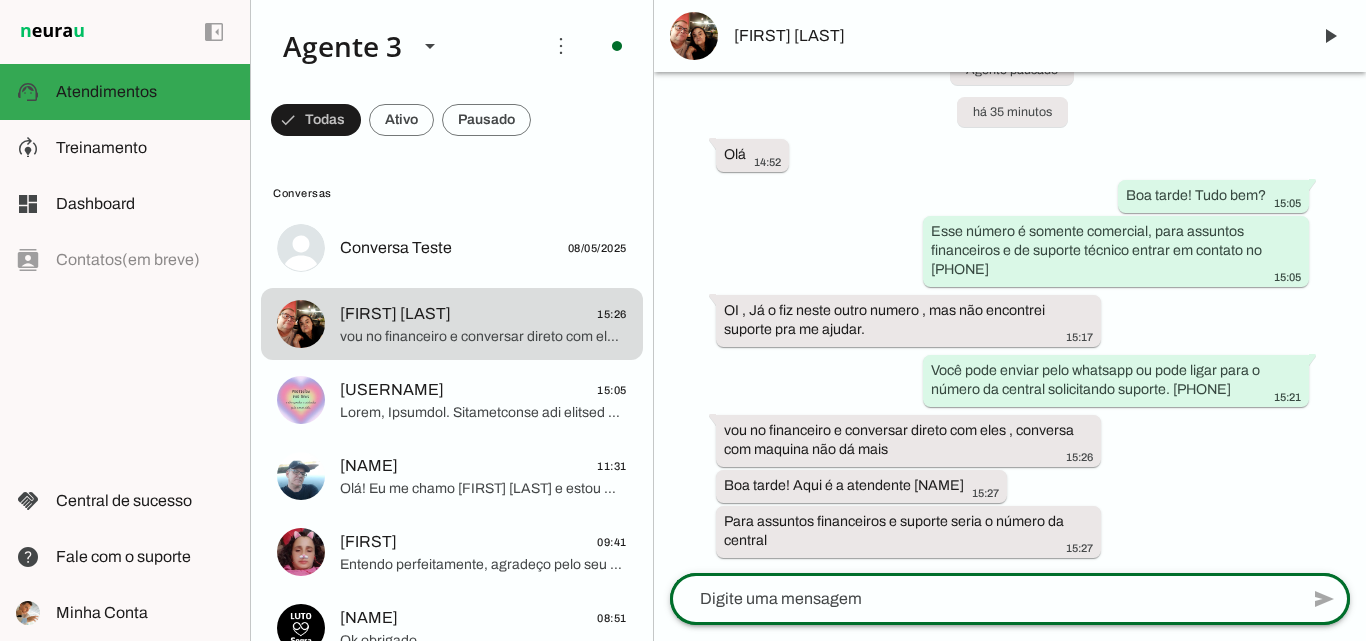 scroll, scrollTop: 2218, scrollLeft: 0, axis: vertical 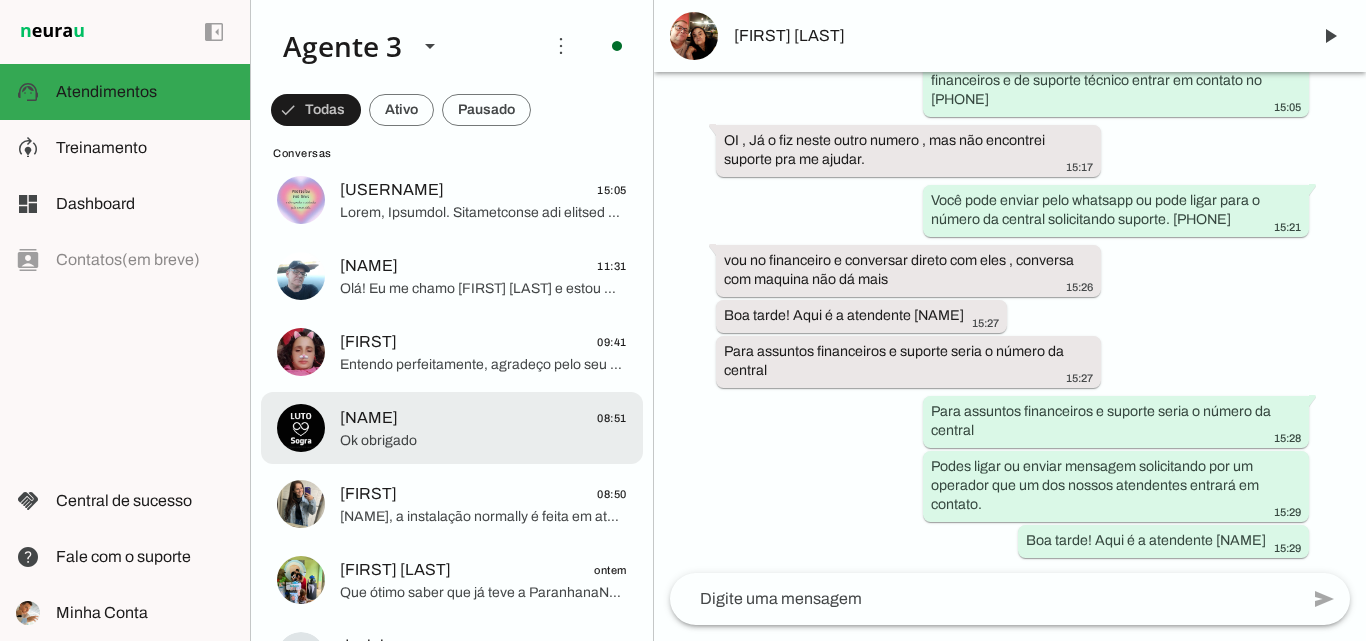 click on "Danilo Mushinski" 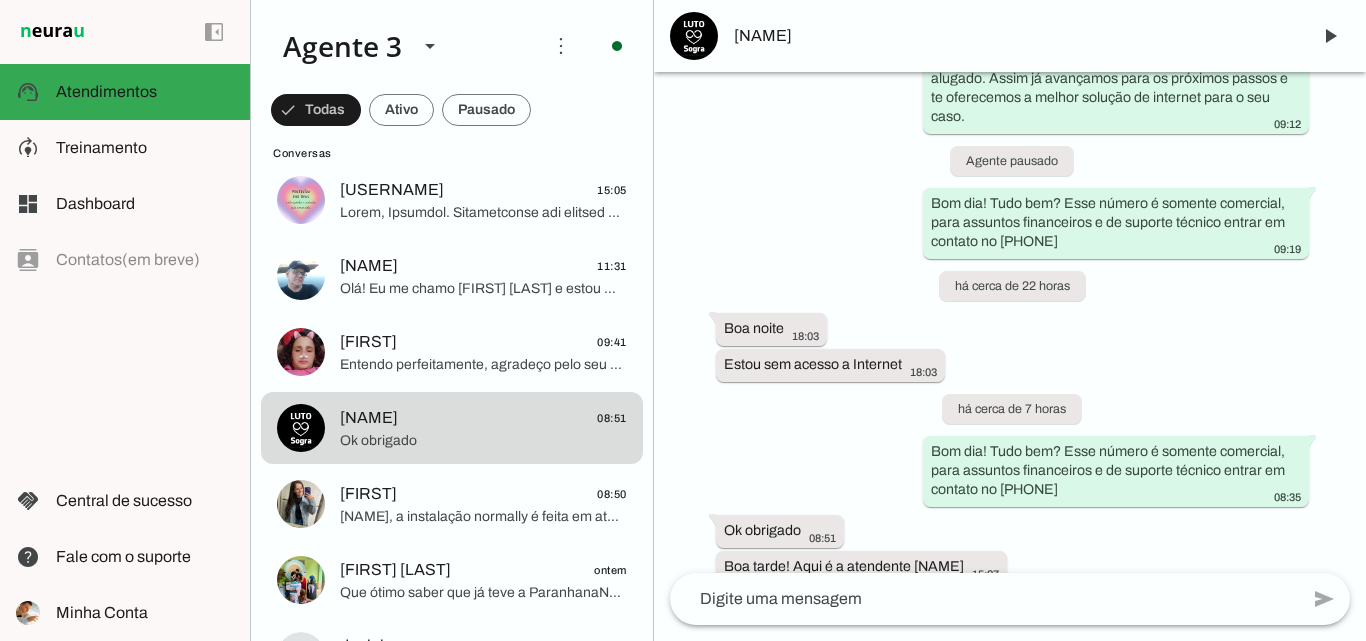 scroll, scrollTop: 1687, scrollLeft: 0, axis: vertical 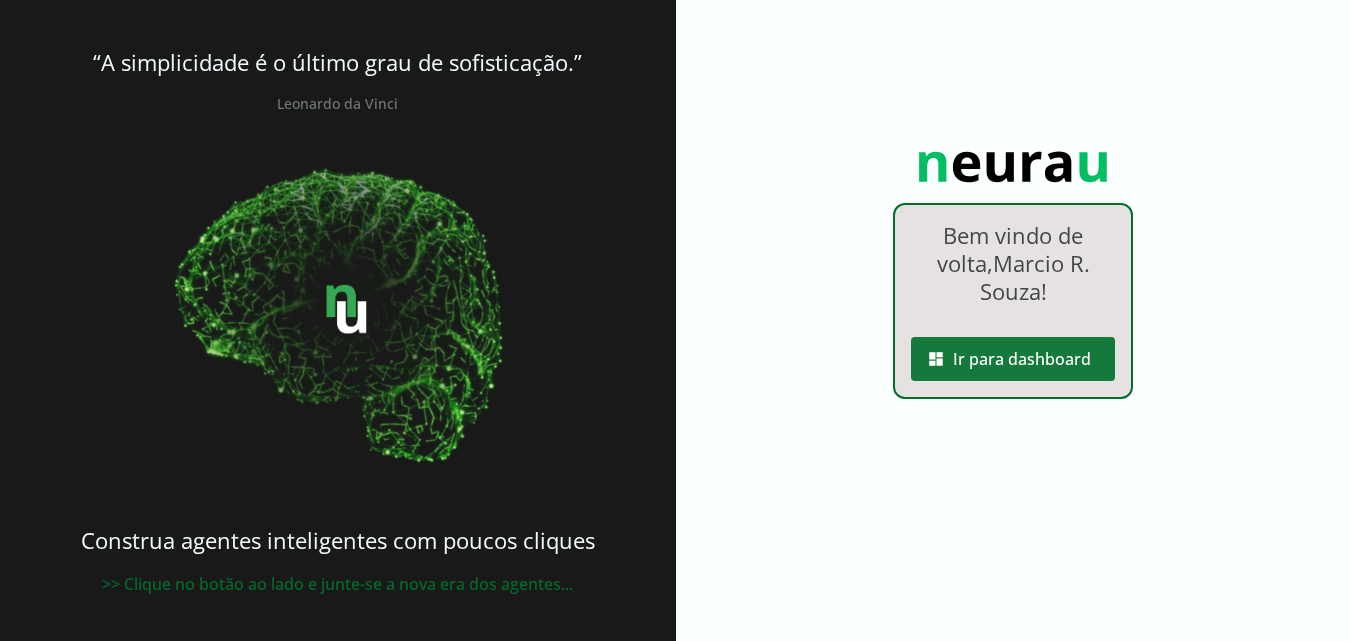 click at bounding box center (1013, 359) 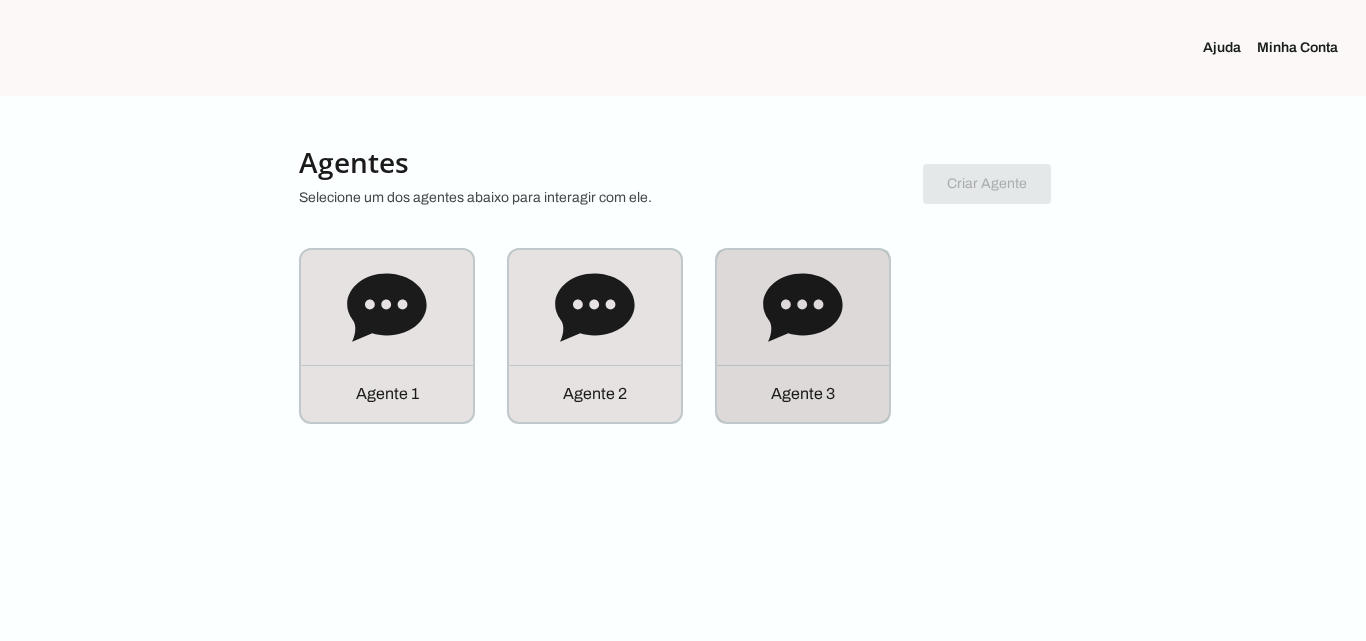 click 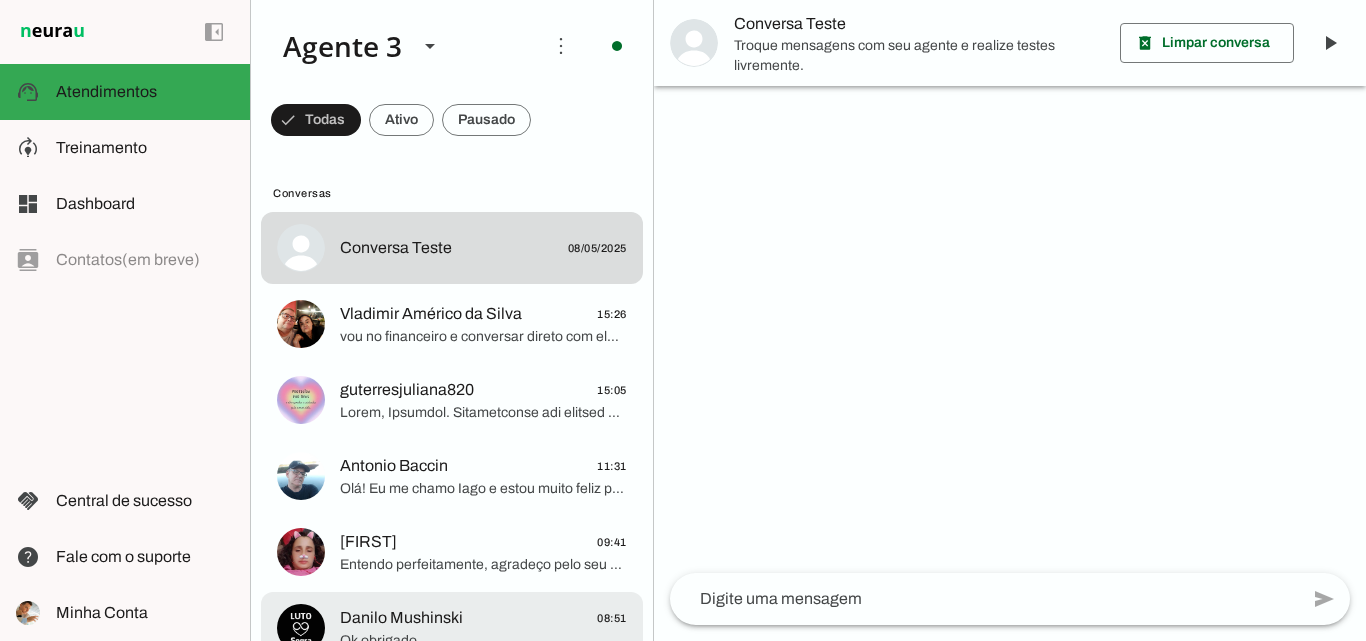 click on "Danilo Mushinski
08:51
Ok obrigado" 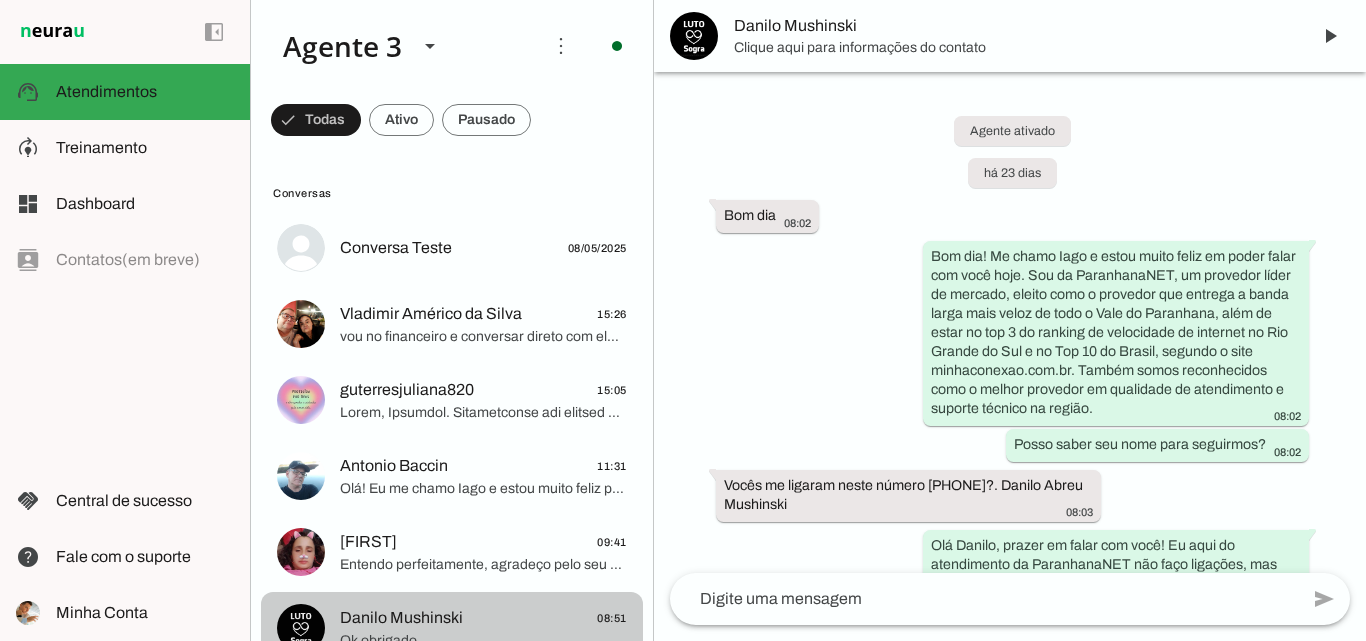 scroll, scrollTop: 1596, scrollLeft: 0, axis: vertical 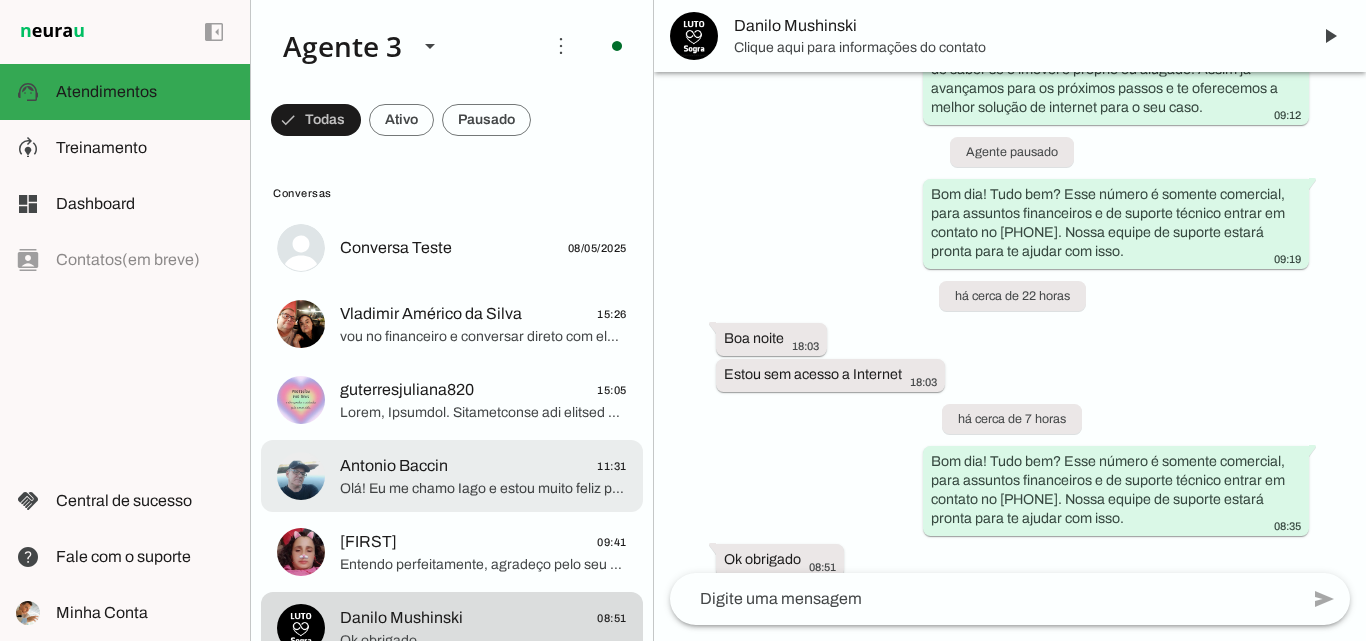 click on "Olá! Eu me chamo Iago e estou muito feliz por poder falar com você. Sou da ParanhanaNET, um provedor líder de mercado, eleito como o provedor que entrega a banda larga mais veloz de todo o Vale do Paranhana, além de estar no top 3 do ranking de velocidade de internet no Rio Grande do Sul e no Top 10 do Brasil, segundo o site minhaconexao.com.br. Também somos reconhecidos pela qualidade no atendimento e suporte técnico no Vale do Paranhana.
Gostaria de saber seu nome para que possamos continuar? E também, qual o endereço completo onde deseja instalar a internet? Quero confirmar se temos cobertura e rede fibra óptica disponível para atendê-lo." 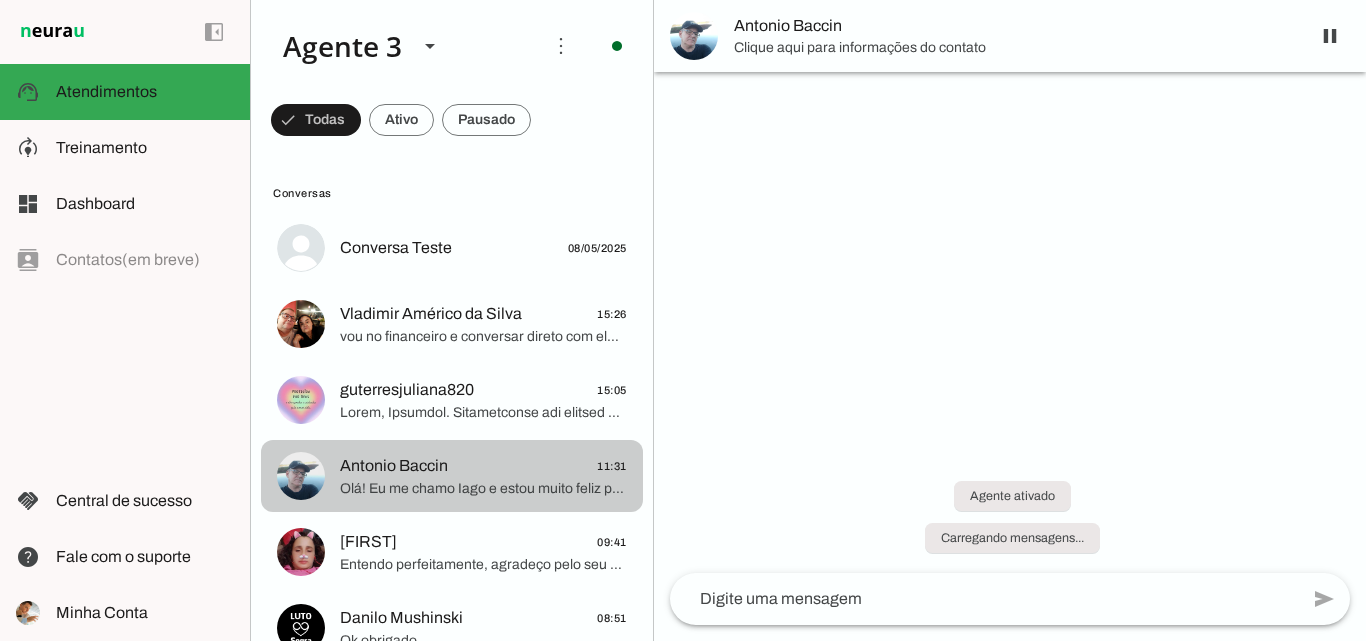 scroll, scrollTop: 354, scrollLeft: 0, axis: vertical 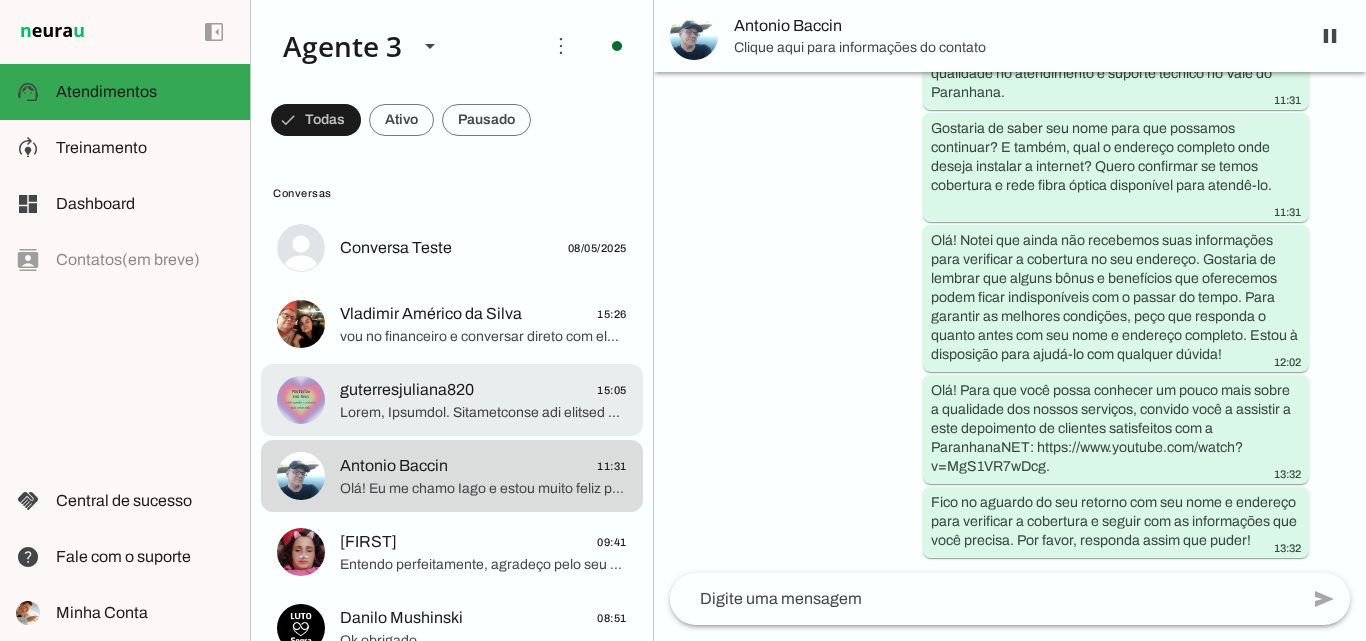 click on "guterresjuliana820
15:05" 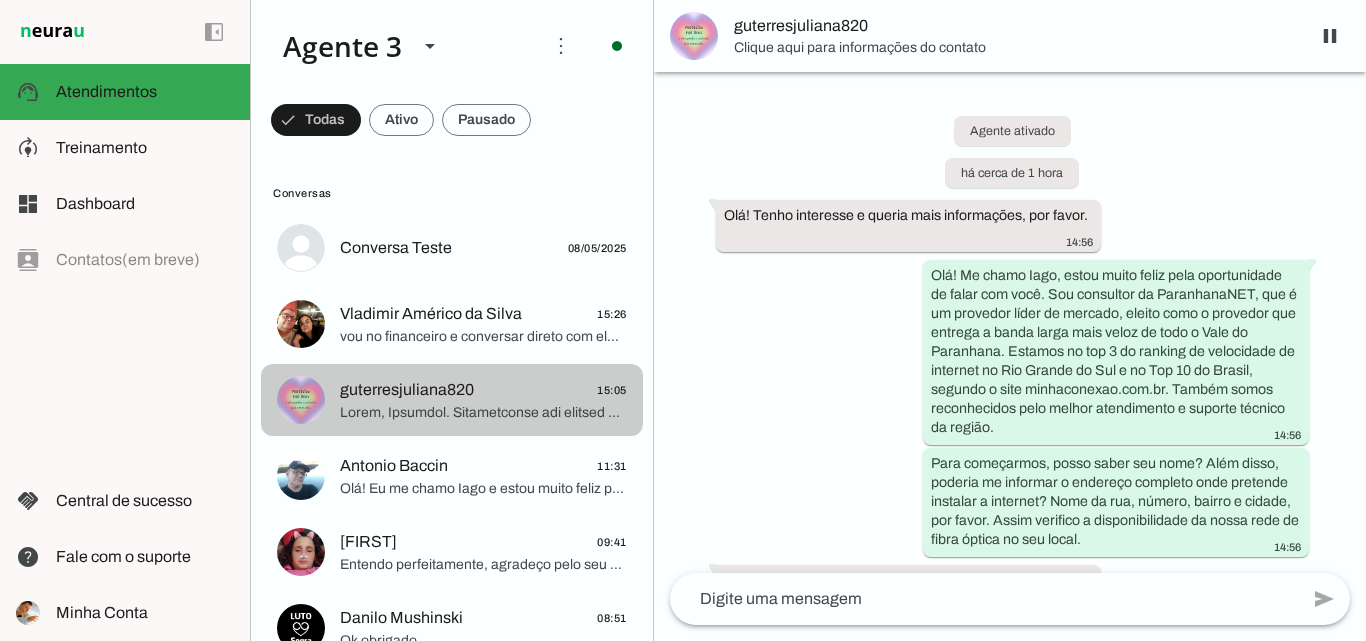 scroll, scrollTop: 3252, scrollLeft: 0, axis: vertical 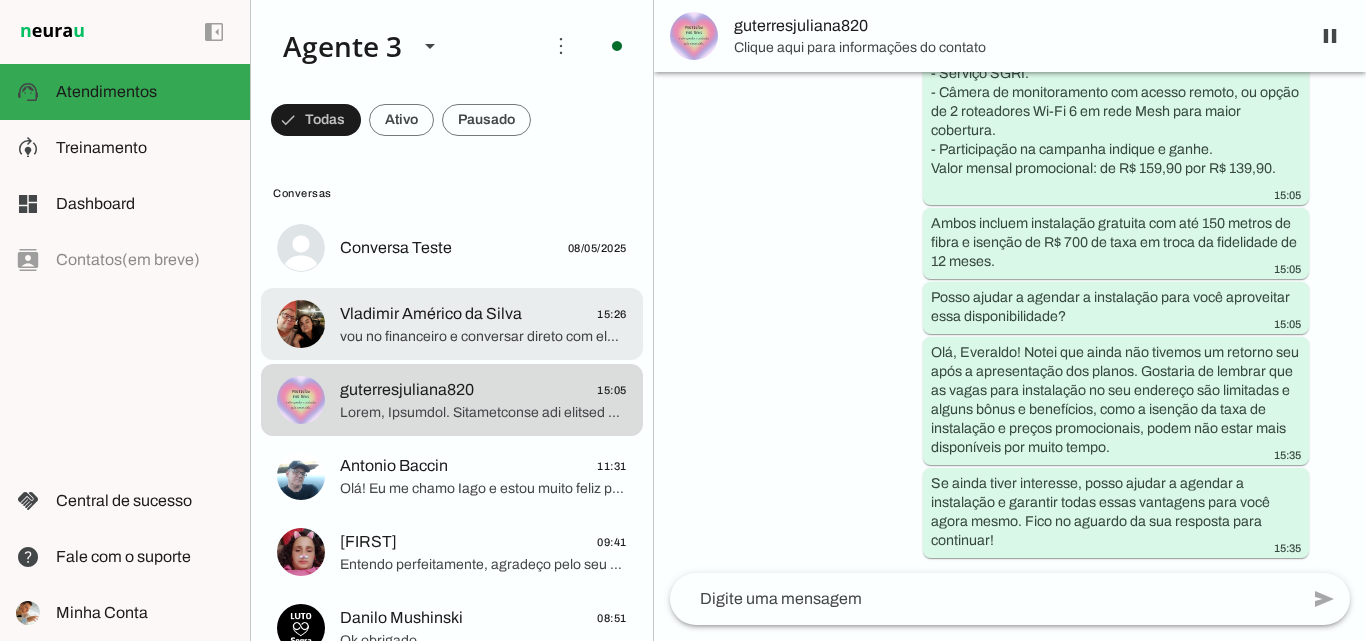 click on "vou no financeiro e conversar direto com eles  ,    conversar com maquina não dá mais" 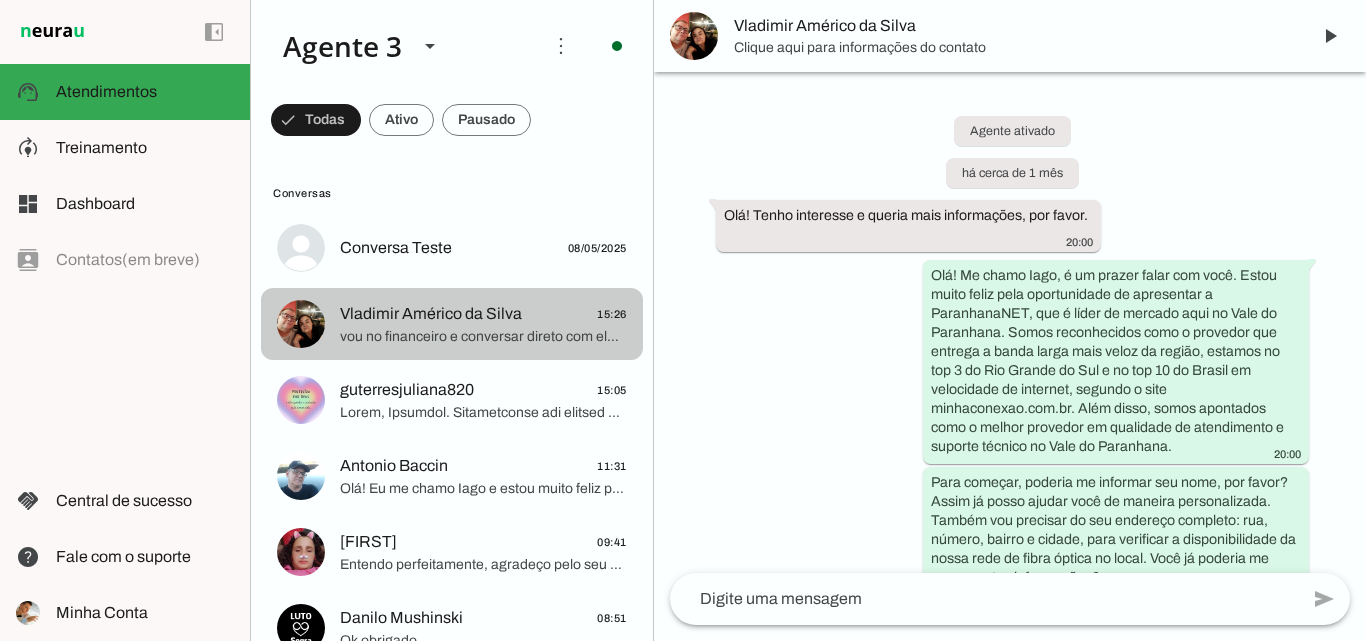 scroll, scrollTop: 2297, scrollLeft: 0, axis: vertical 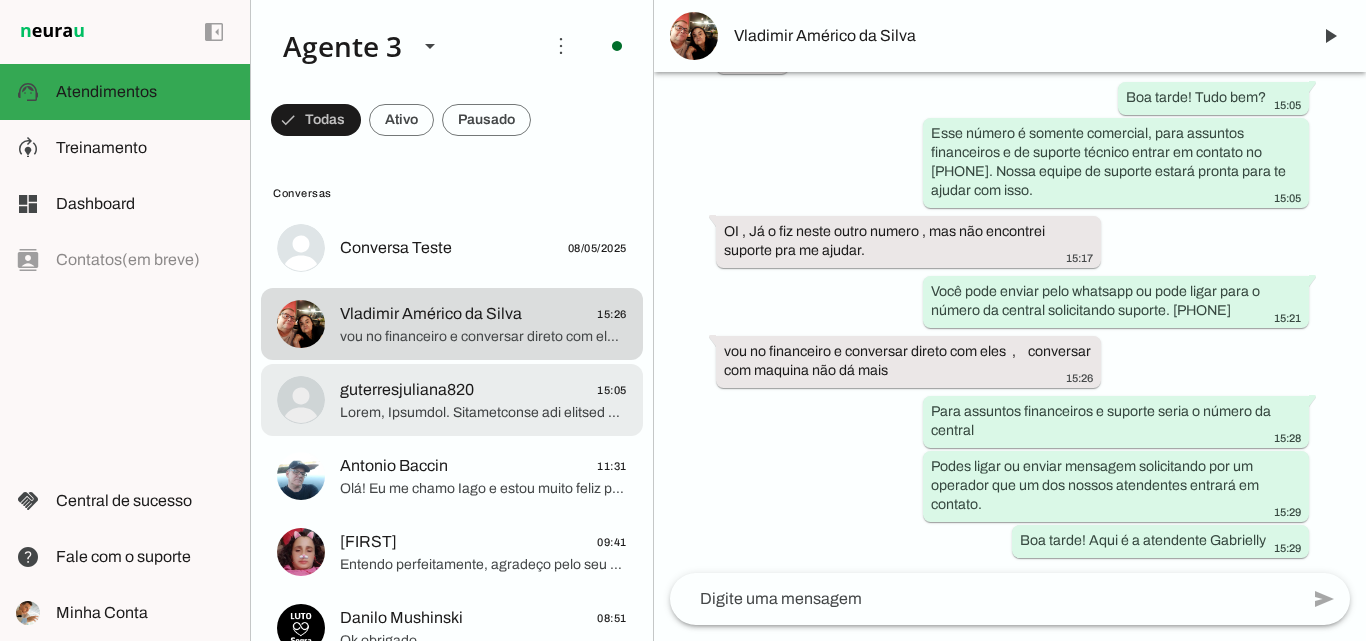 click on "guterresjuliana820" 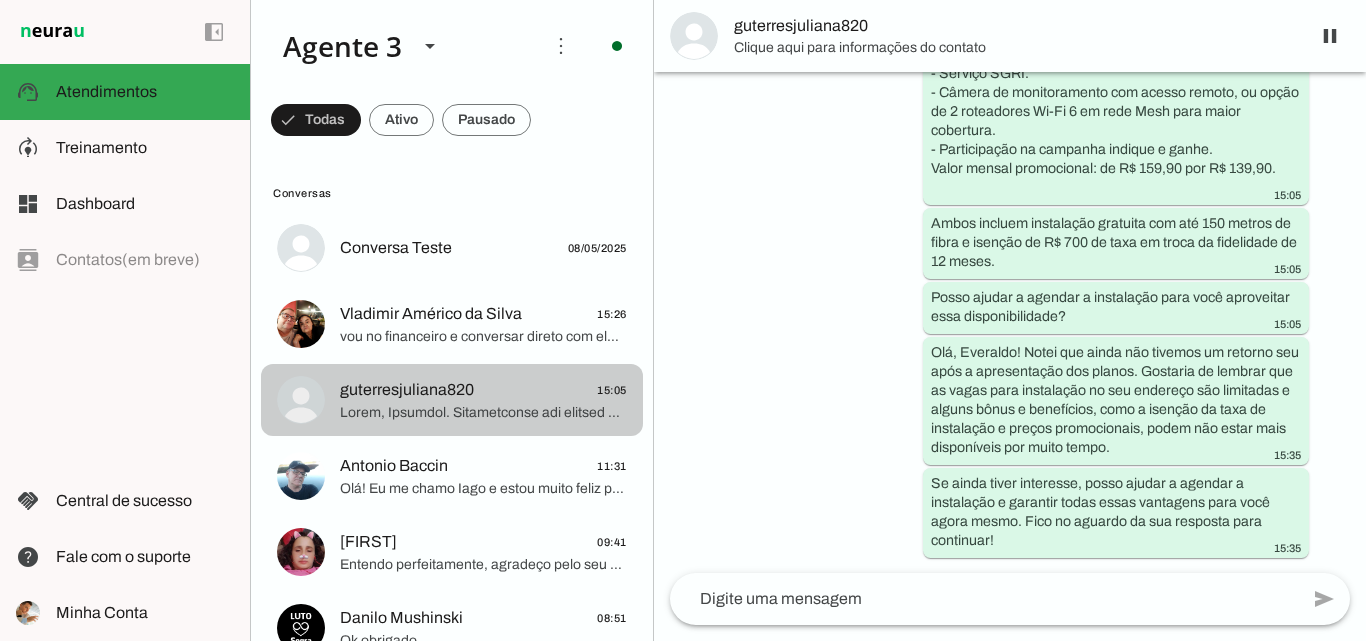 scroll, scrollTop: 3252, scrollLeft: 0, axis: vertical 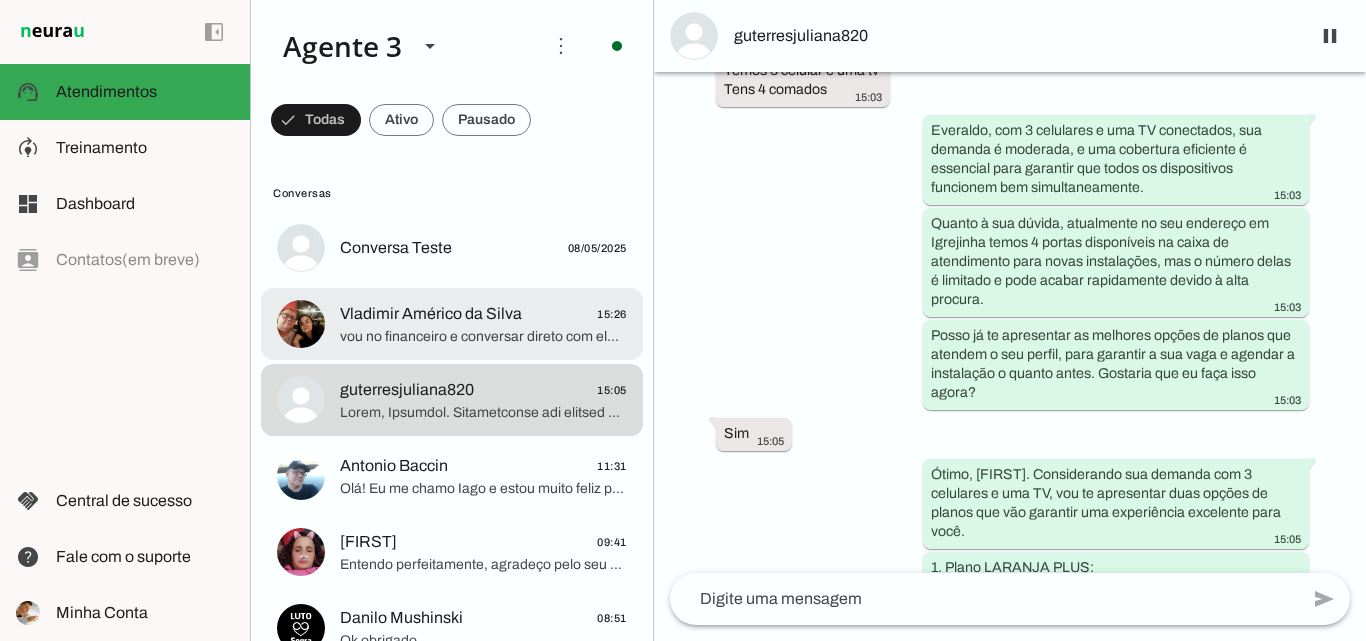 click on "vou no financeiro e conversar direto com eles  ,    conversar com maquina não dá mais" 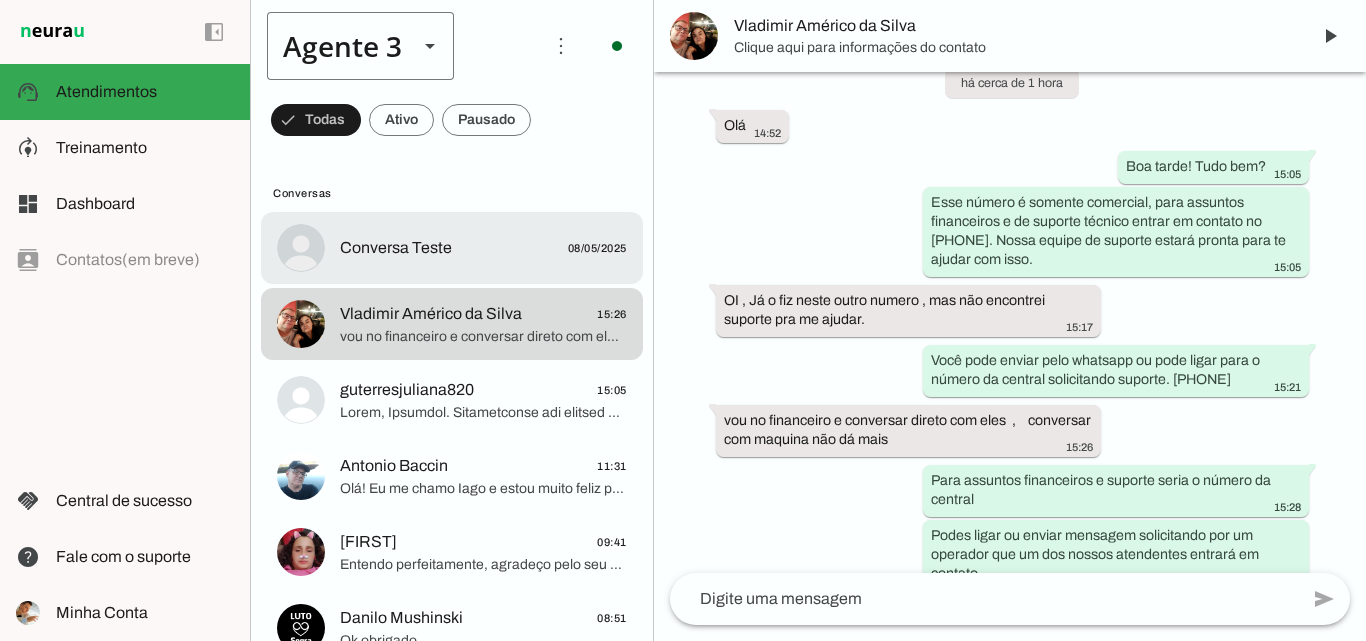scroll, scrollTop: 2297, scrollLeft: 0, axis: vertical 